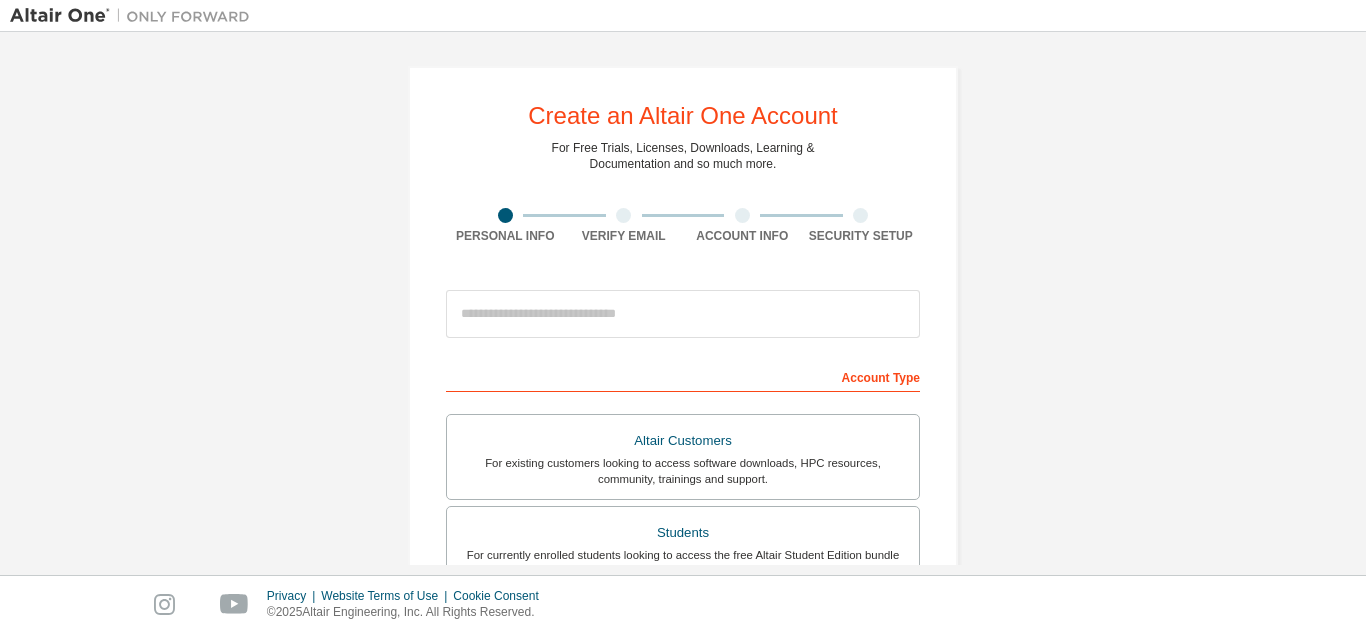 scroll, scrollTop: 0, scrollLeft: 0, axis: both 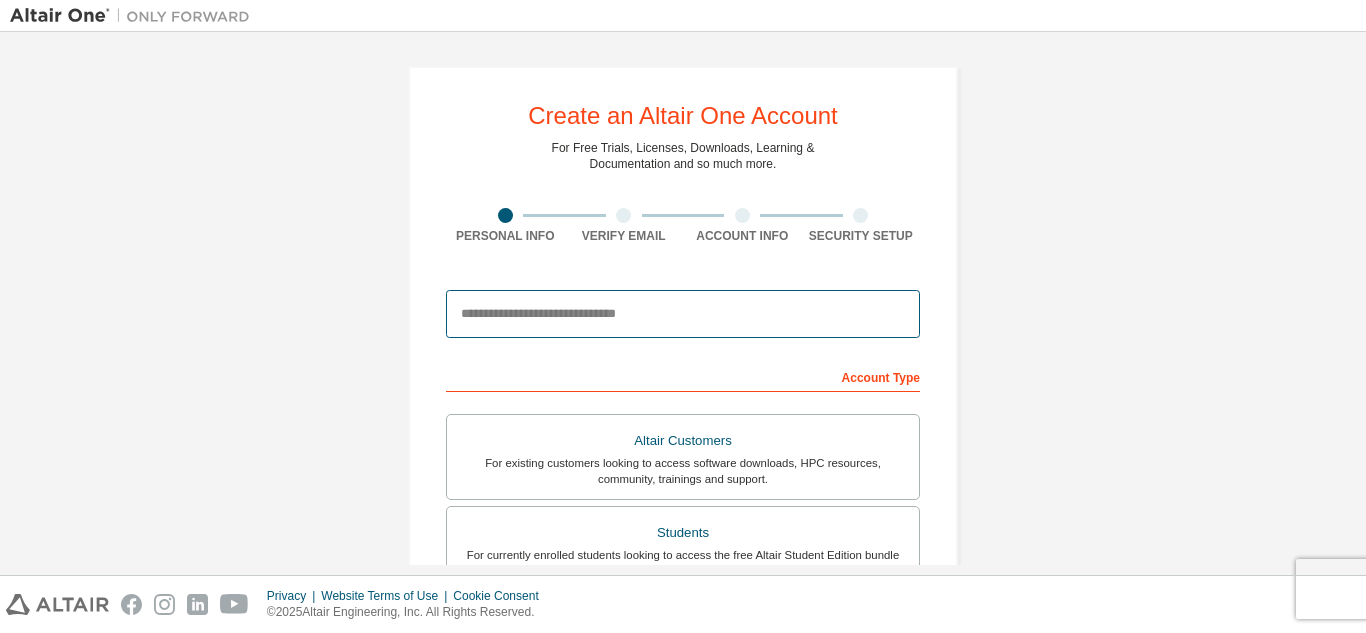 click at bounding box center (683, 314) 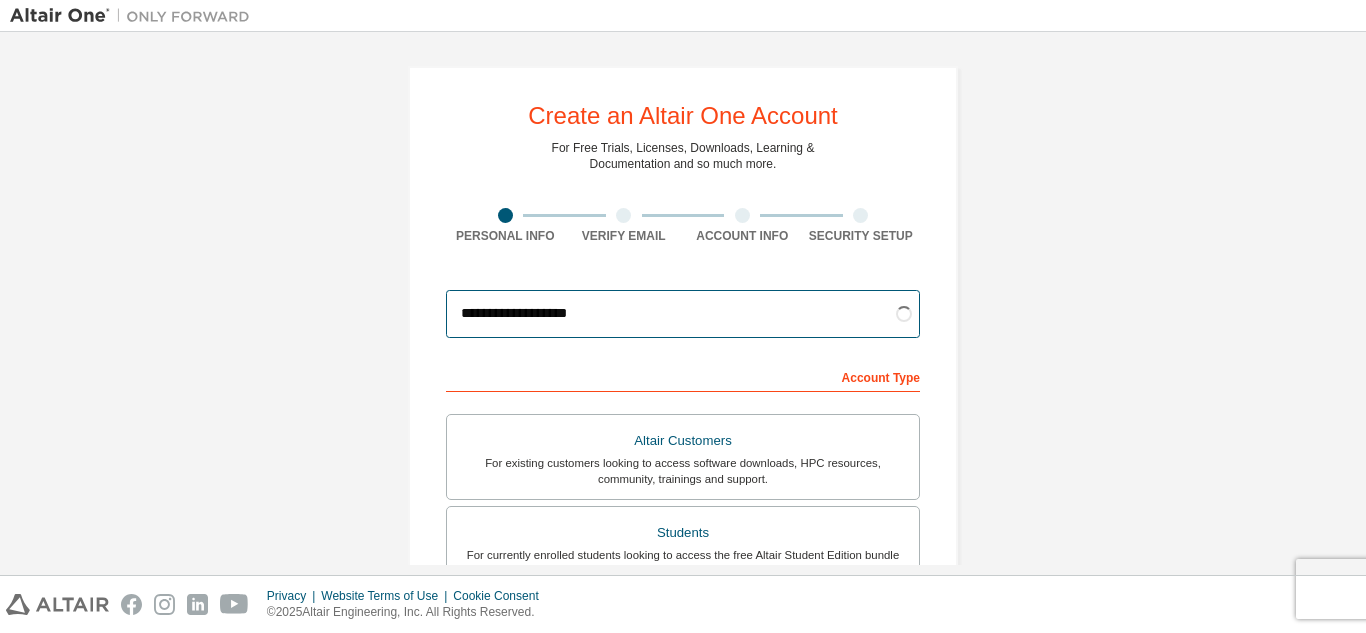 click on "**********" at bounding box center (683, 314) 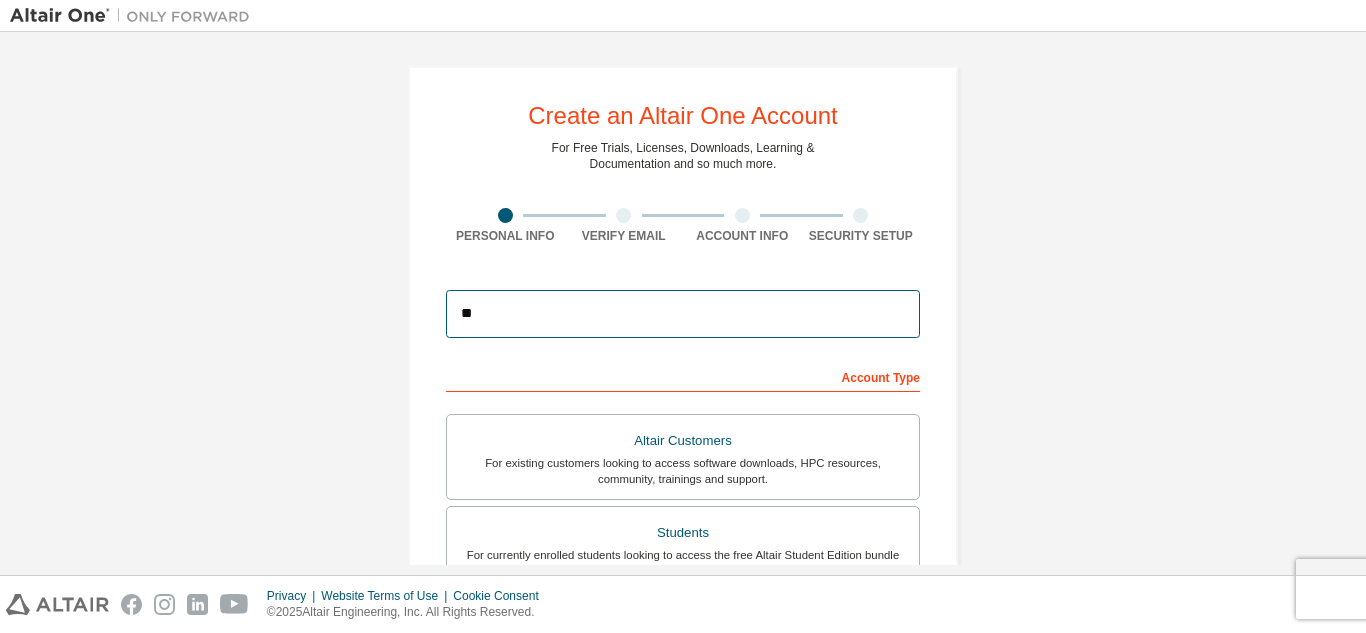 type on "*" 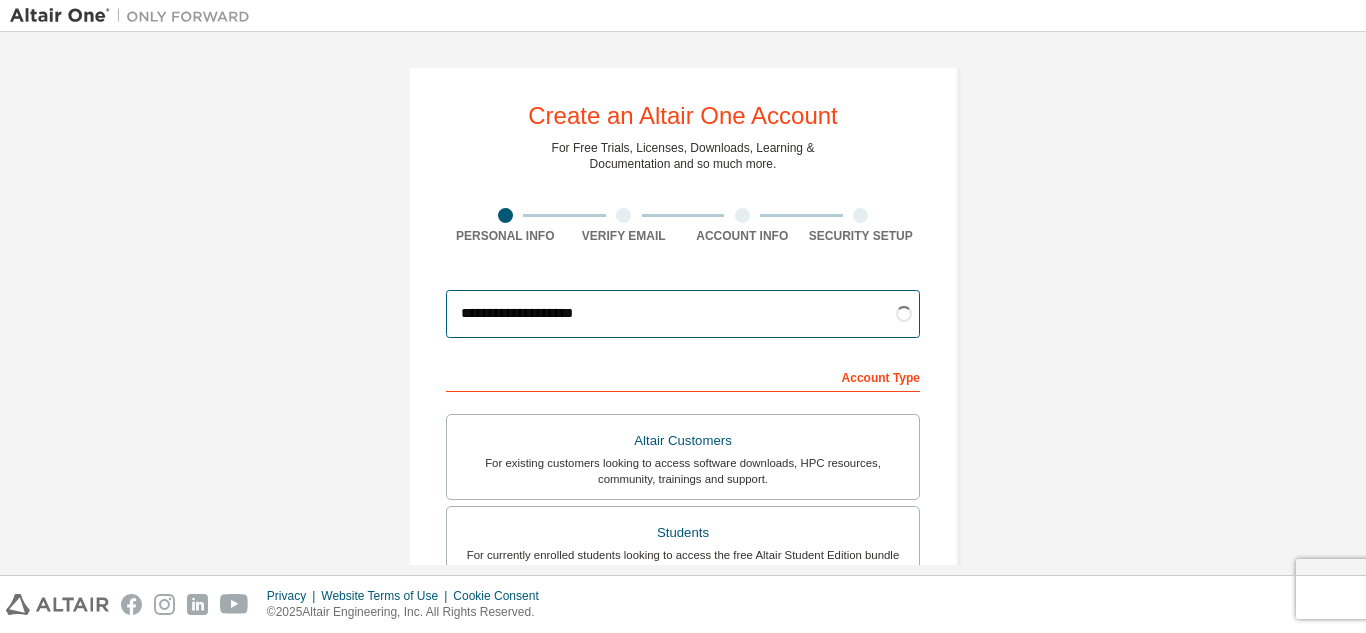 scroll, scrollTop: 200, scrollLeft: 0, axis: vertical 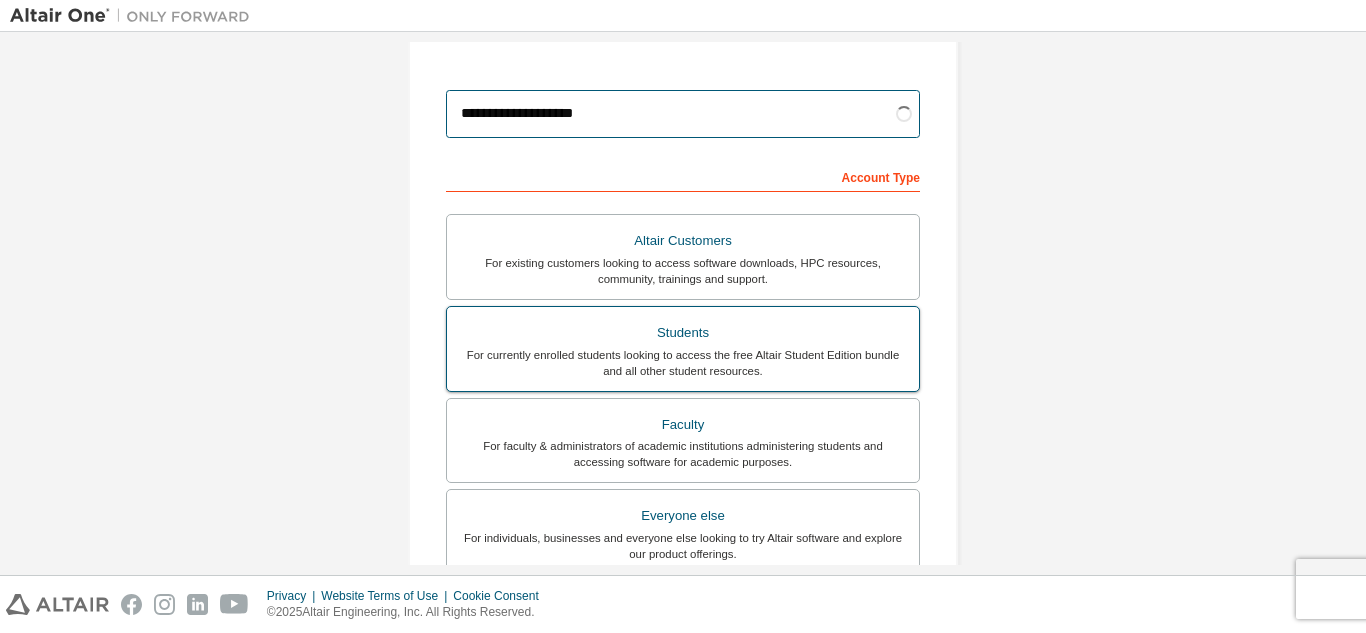 type on "**********" 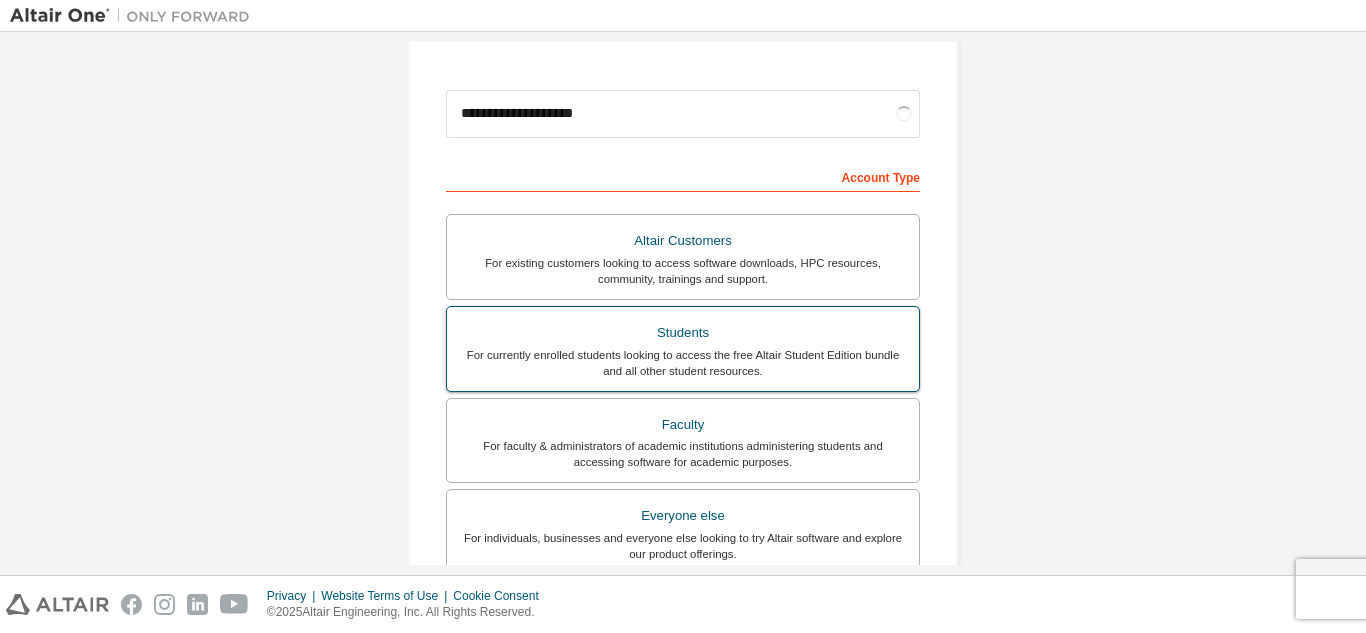 click on "For currently enrolled students looking to access the free Altair Student Edition bundle and all other student resources." at bounding box center (683, 363) 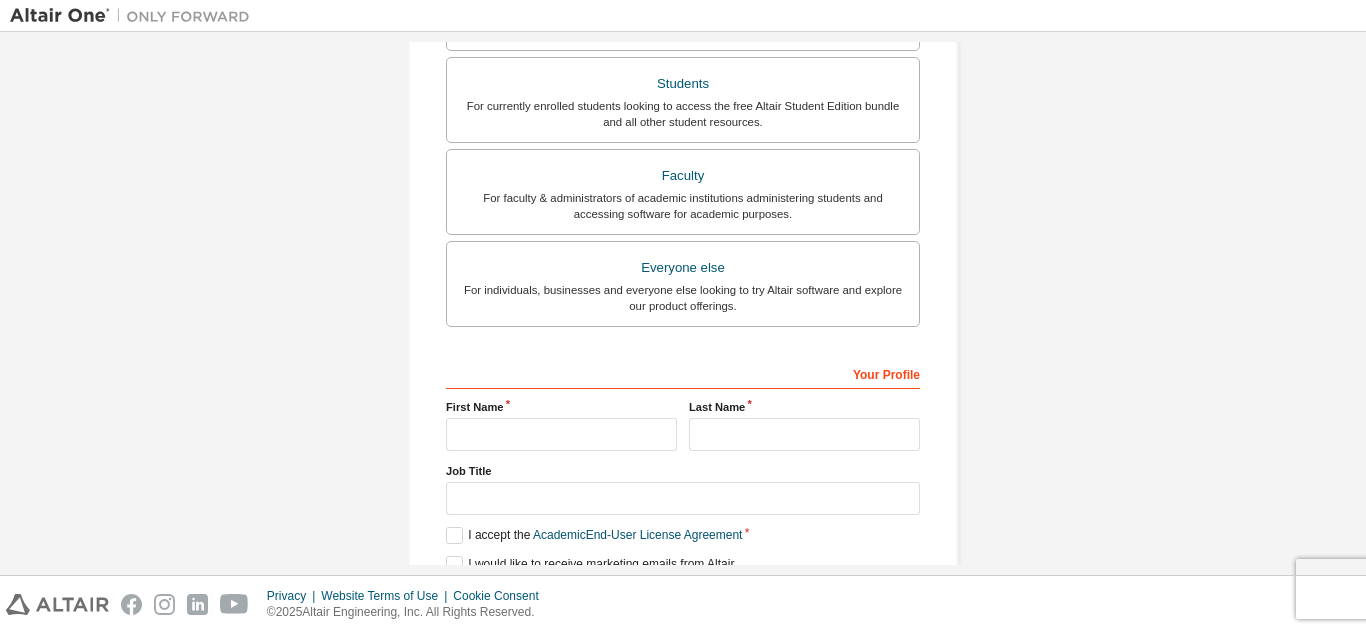 scroll, scrollTop: 588, scrollLeft: 0, axis: vertical 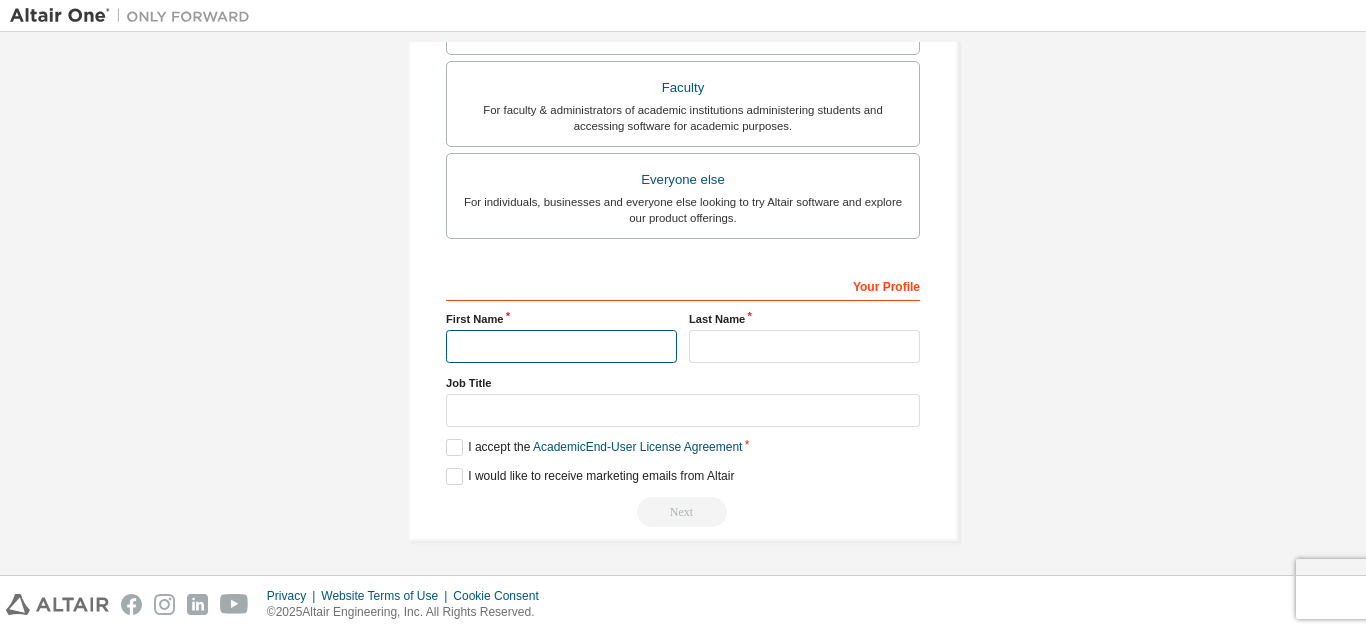 click at bounding box center (561, 346) 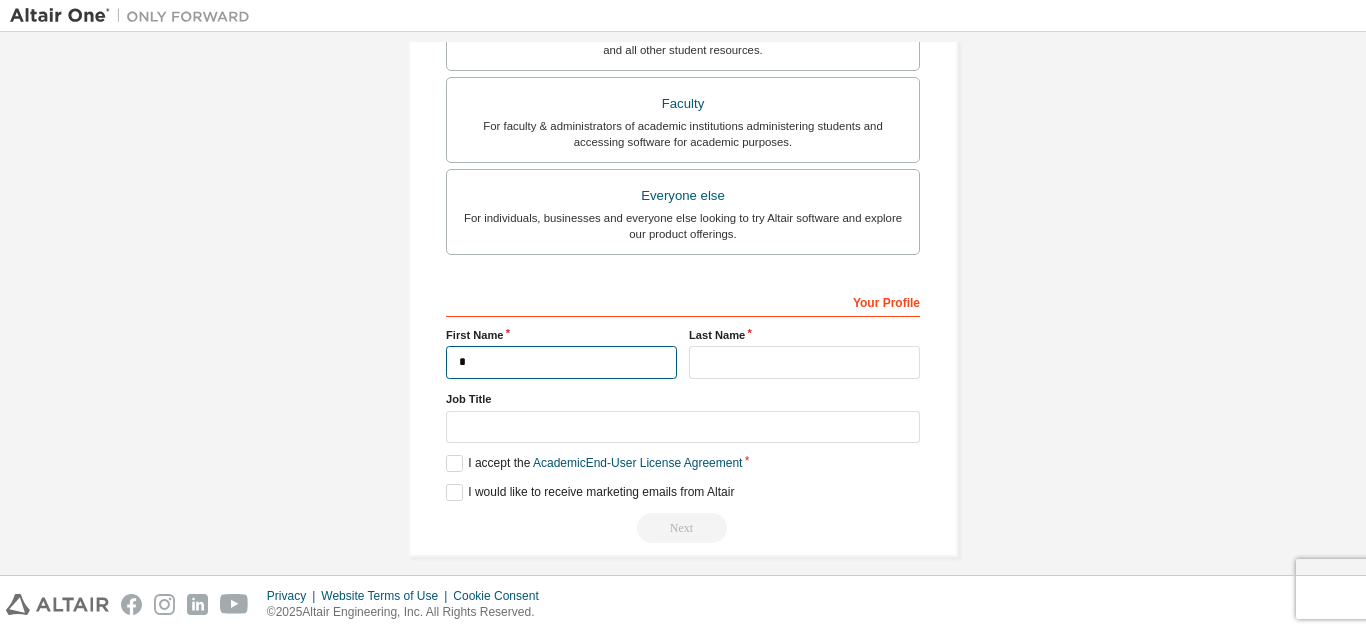 scroll, scrollTop: 605, scrollLeft: 0, axis: vertical 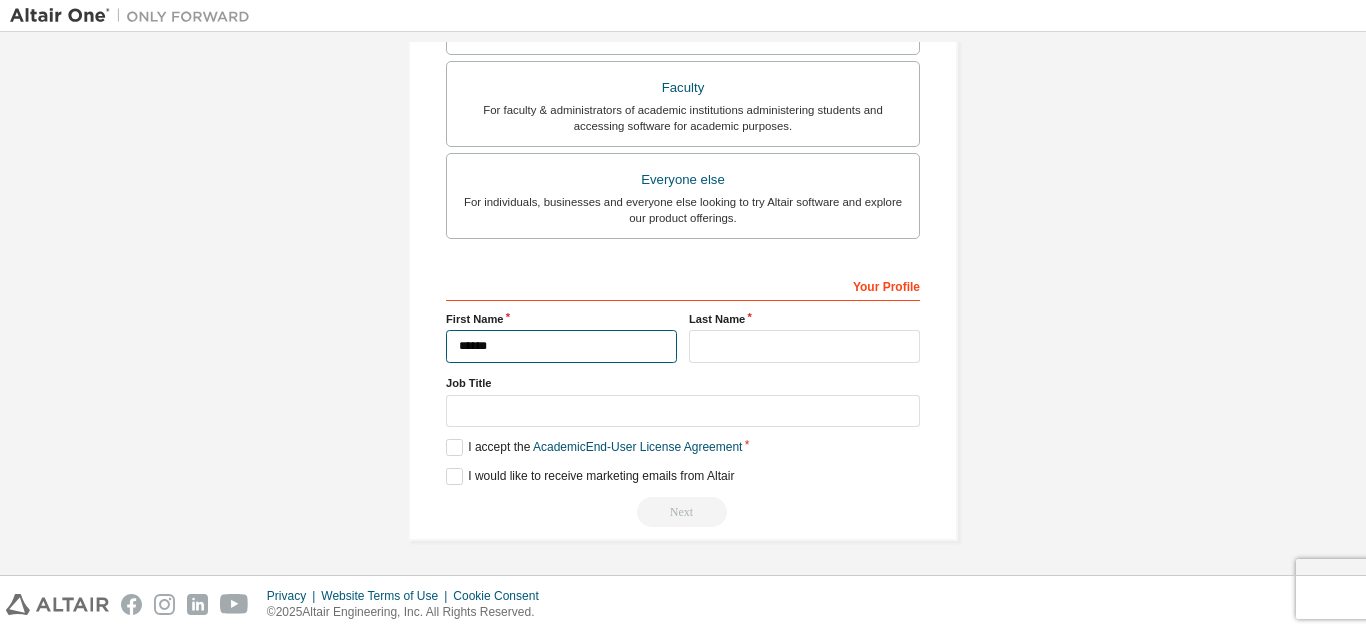 type on "*****" 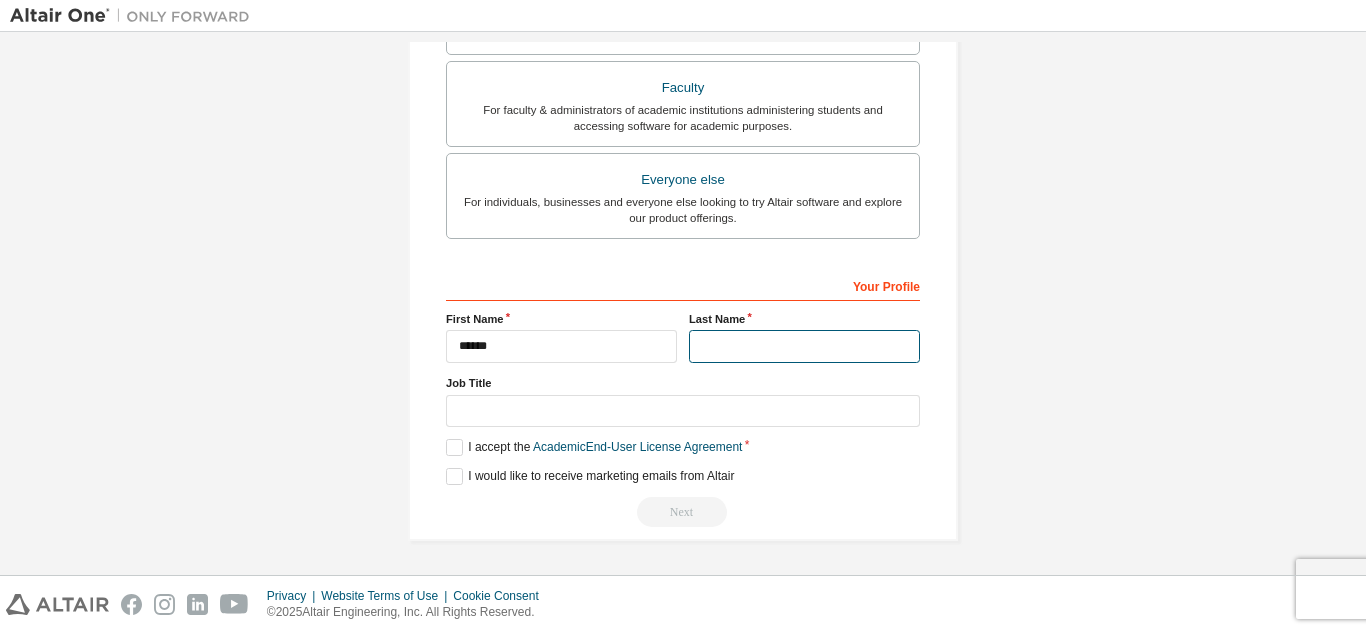 click at bounding box center [804, 346] 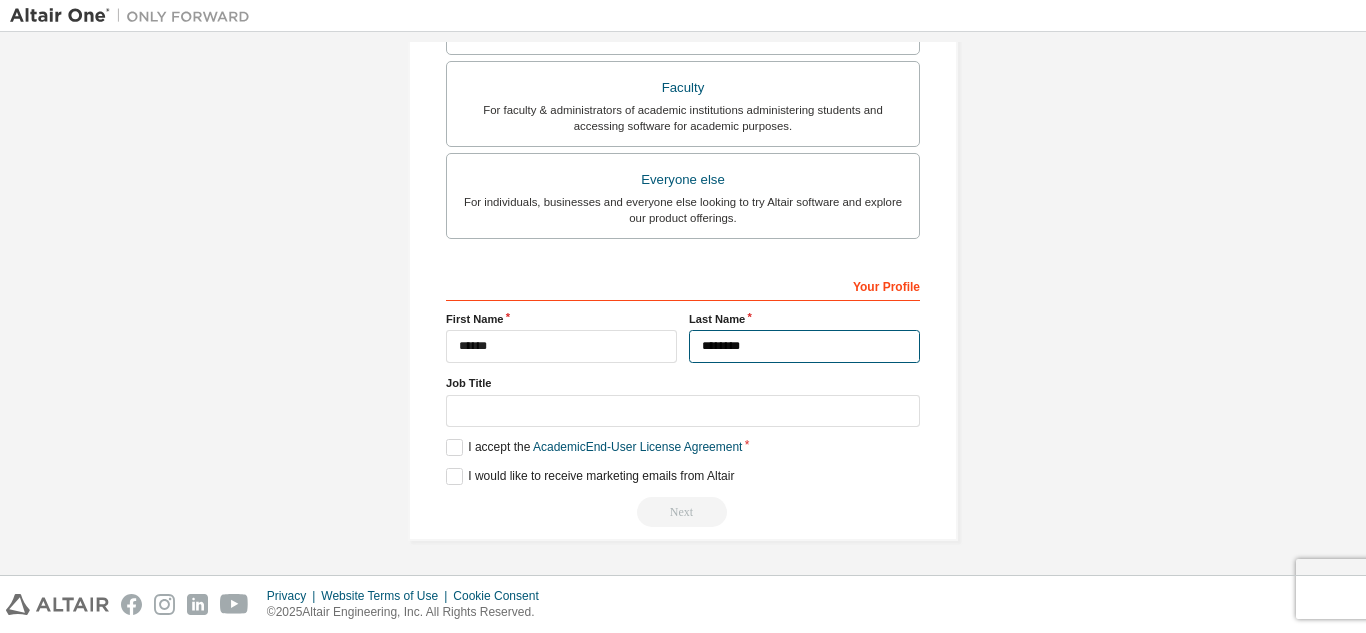 type on "********" 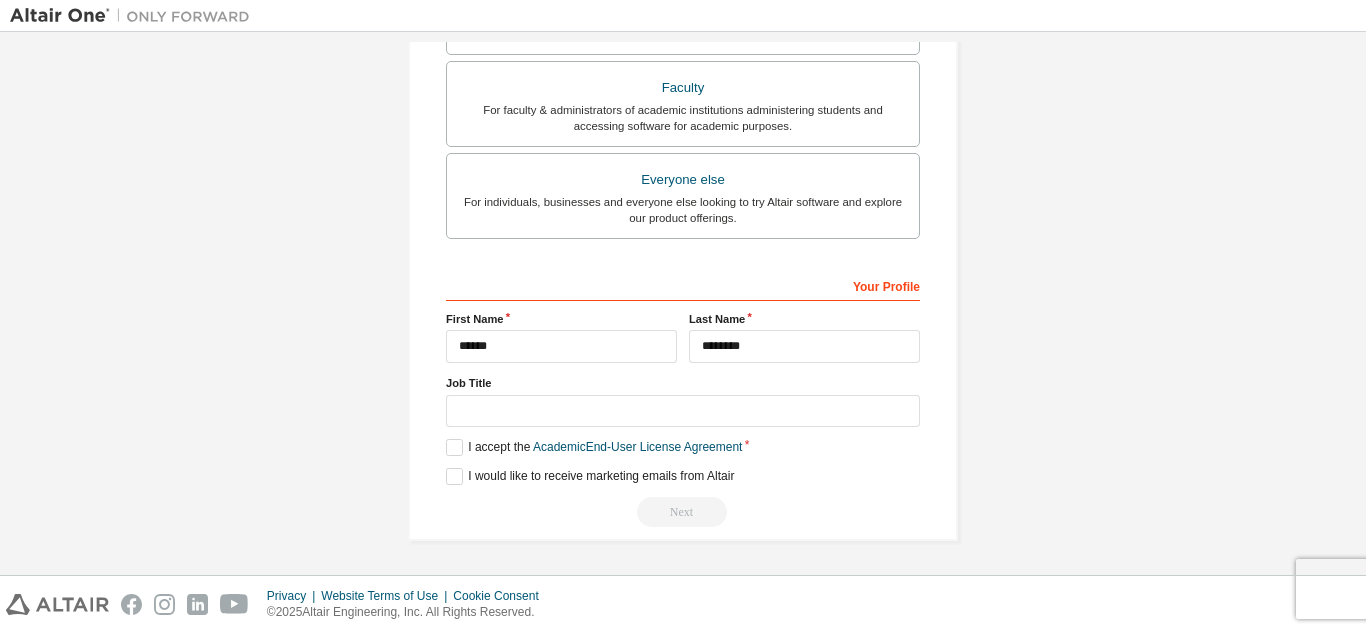 click on "Job Title" at bounding box center (683, 401) 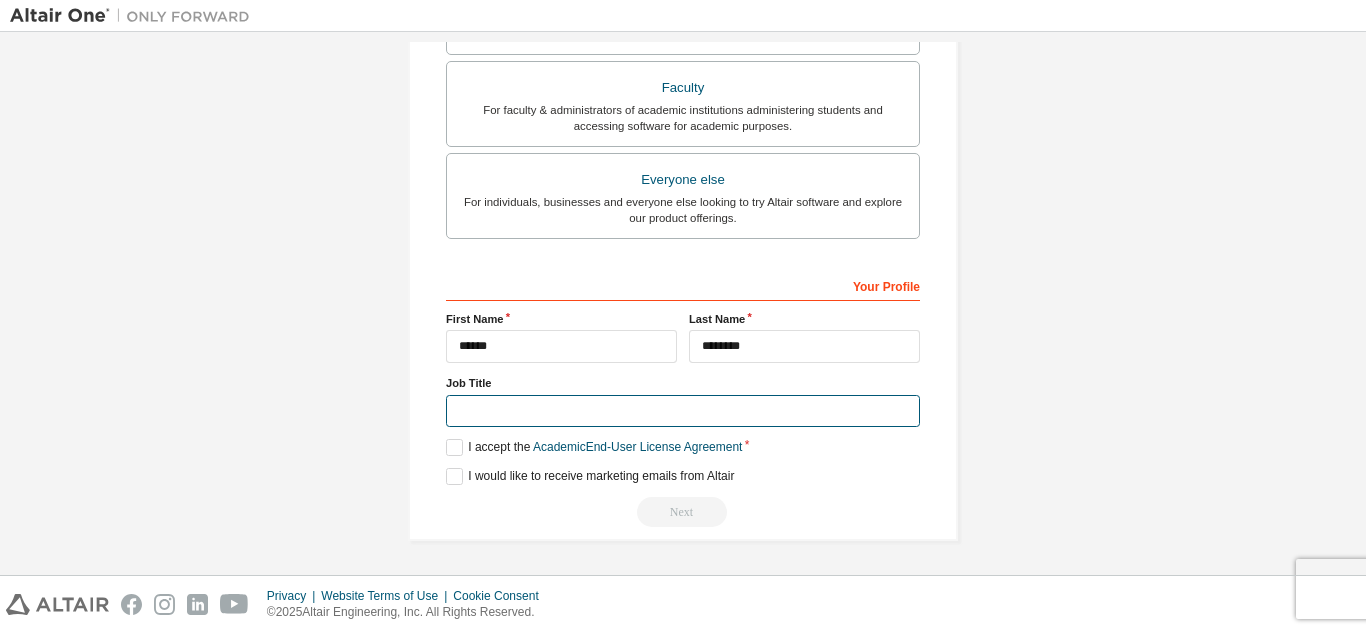 click at bounding box center [683, 411] 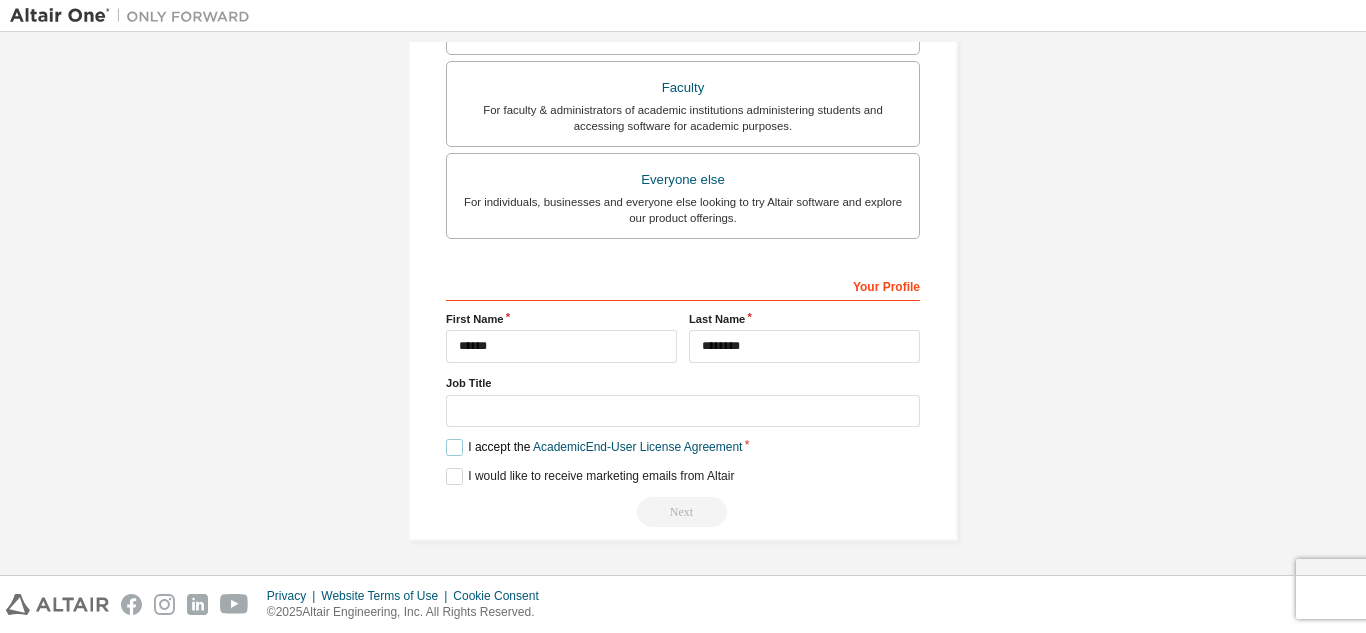 click on "I accept the   Academic   End-User License Agreement" at bounding box center [594, 447] 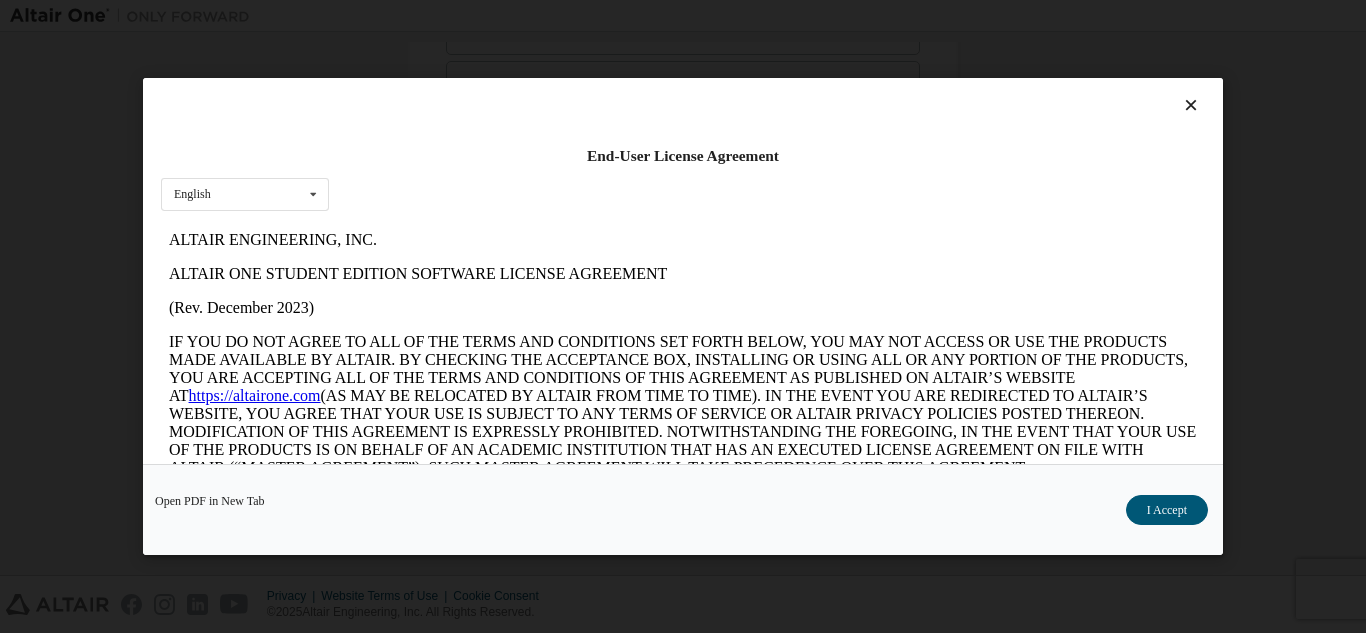 scroll, scrollTop: 0, scrollLeft: 0, axis: both 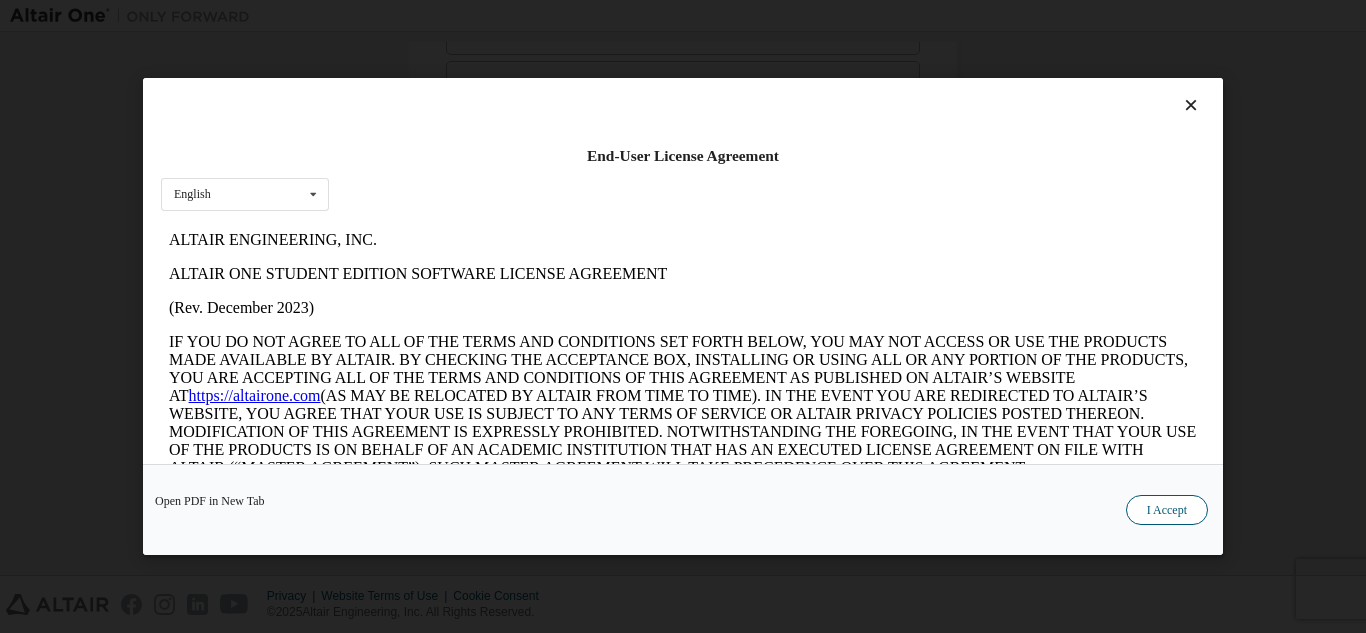 click on "I Accept" at bounding box center (1167, 510) 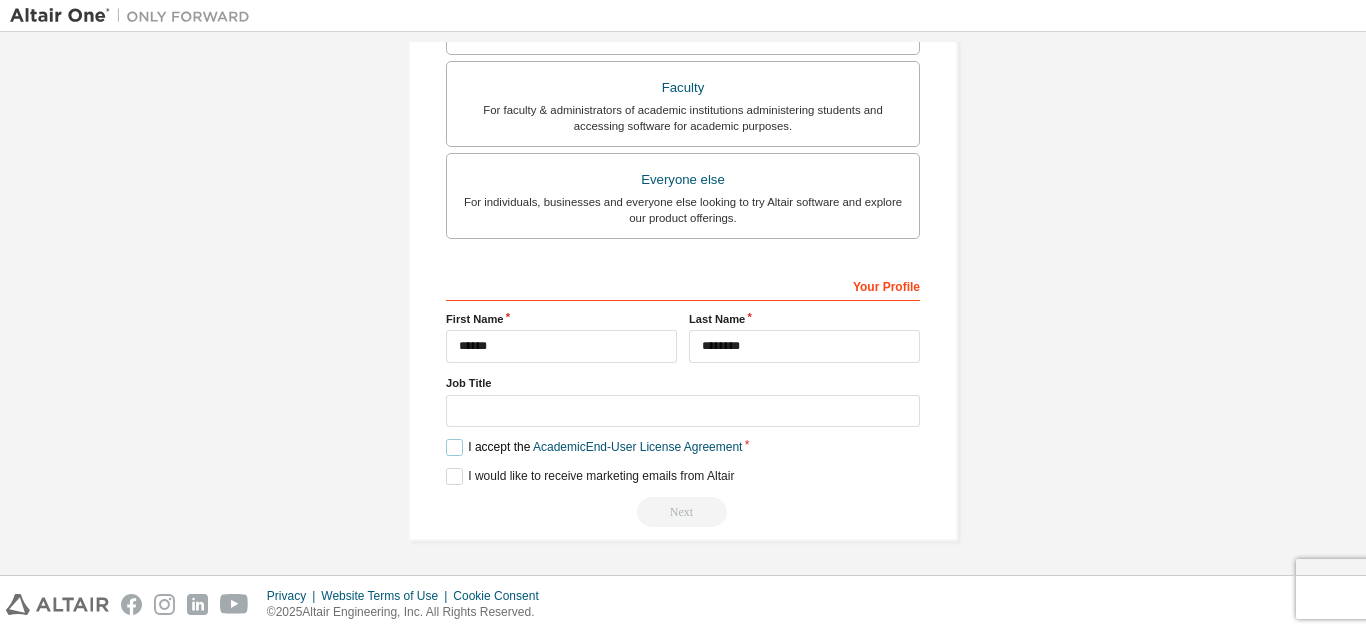 click on "I accept the   Academic   End-User License Agreement" at bounding box center (594, 447) 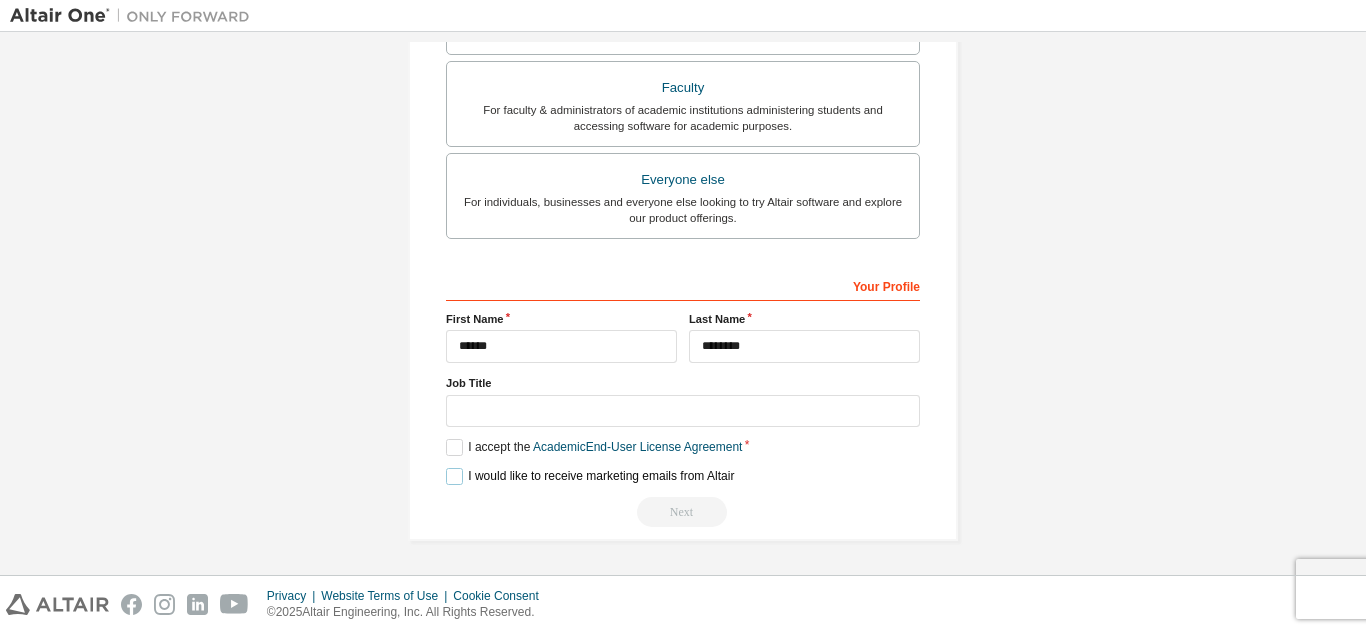 click on "I would like to receive marketing emails from Altair" at bounding box center (590, 476) 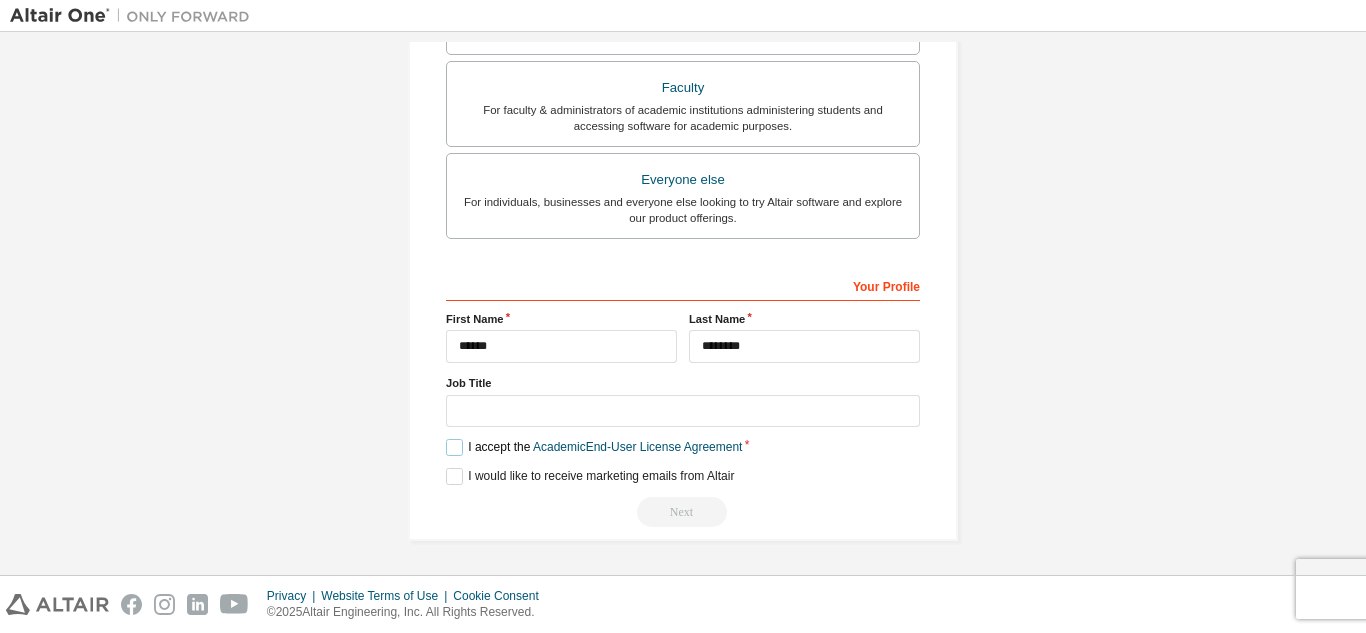 click on "I accept the   Academic   End-User License Agreement" at bounding box center [594, 447] 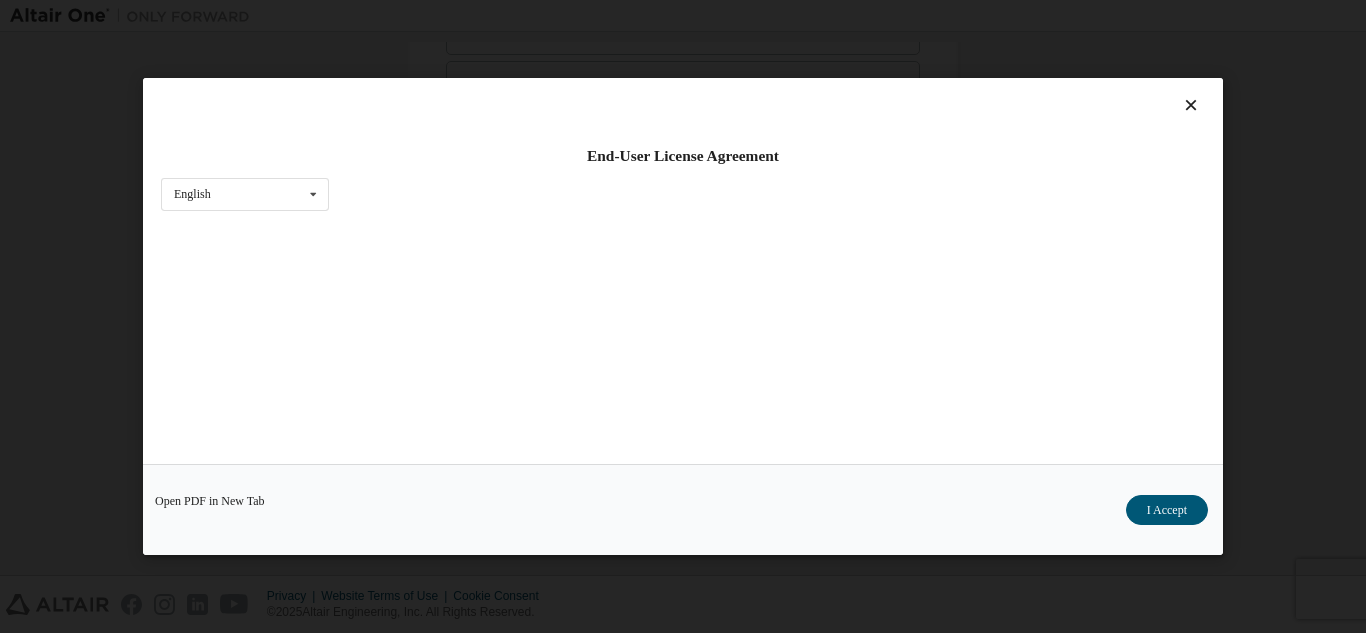 click on "I Accept" at bounding box center [1167, 510] 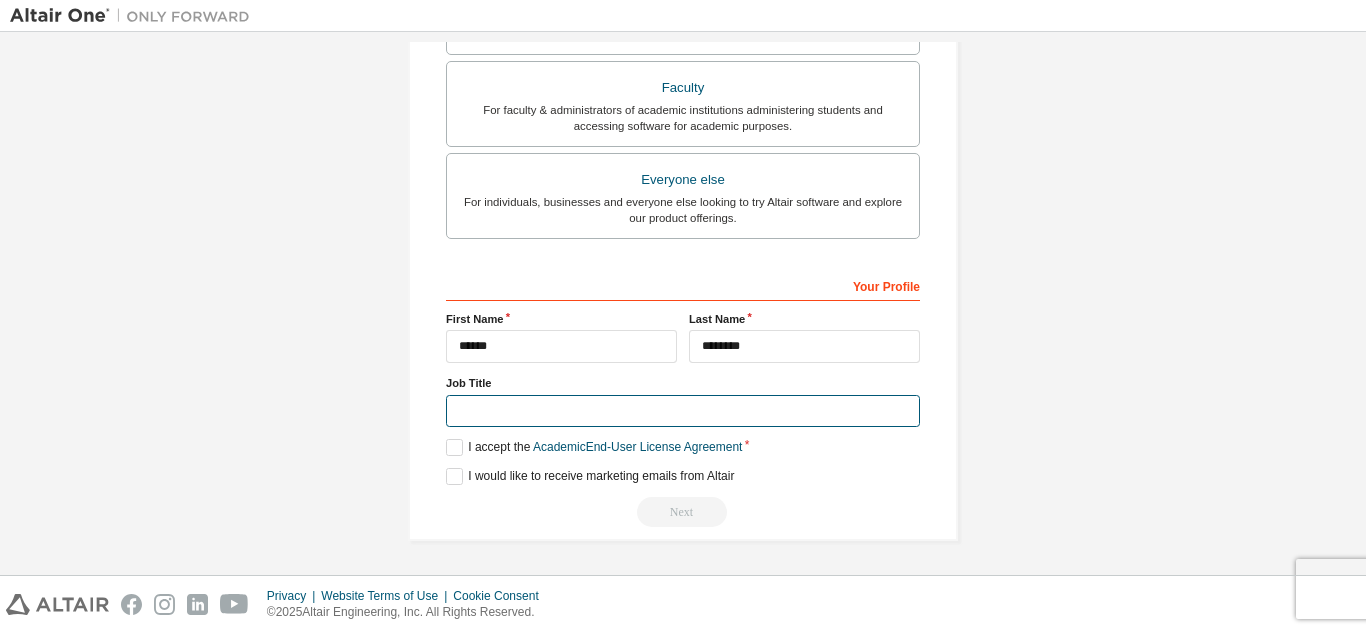 click at bounding box center [683, 411] 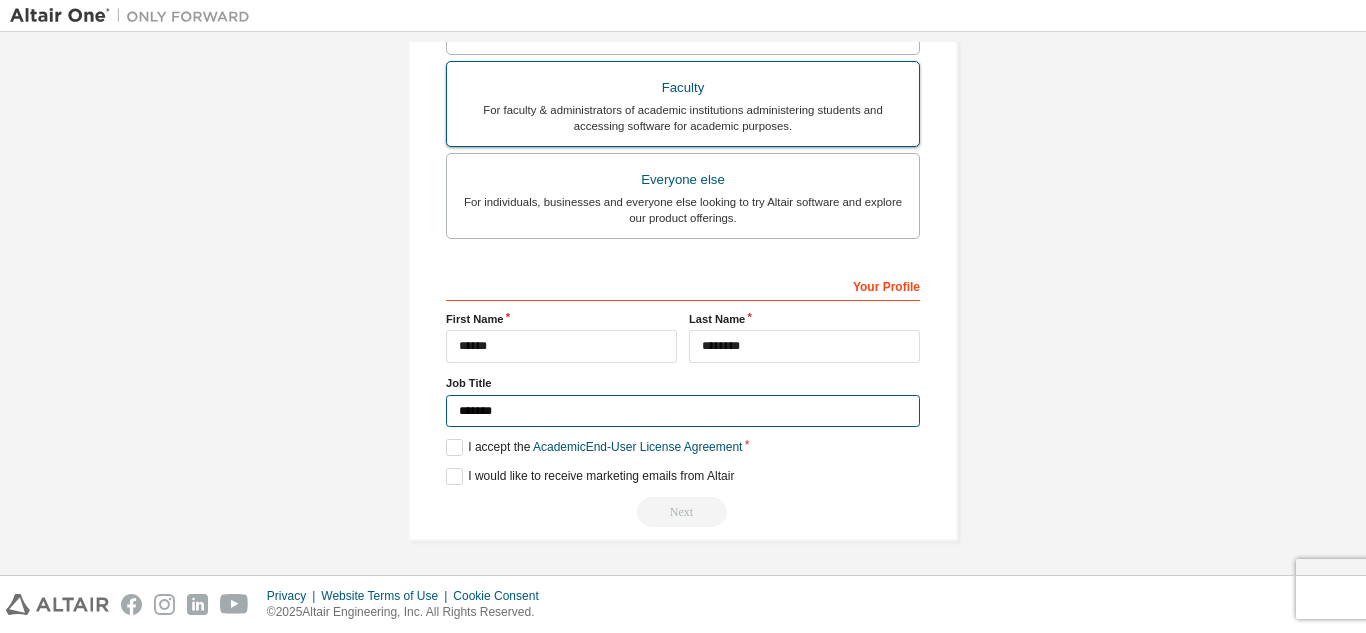 scroll, scrollTop: 405, scrollLeft: 0, axis: vertical 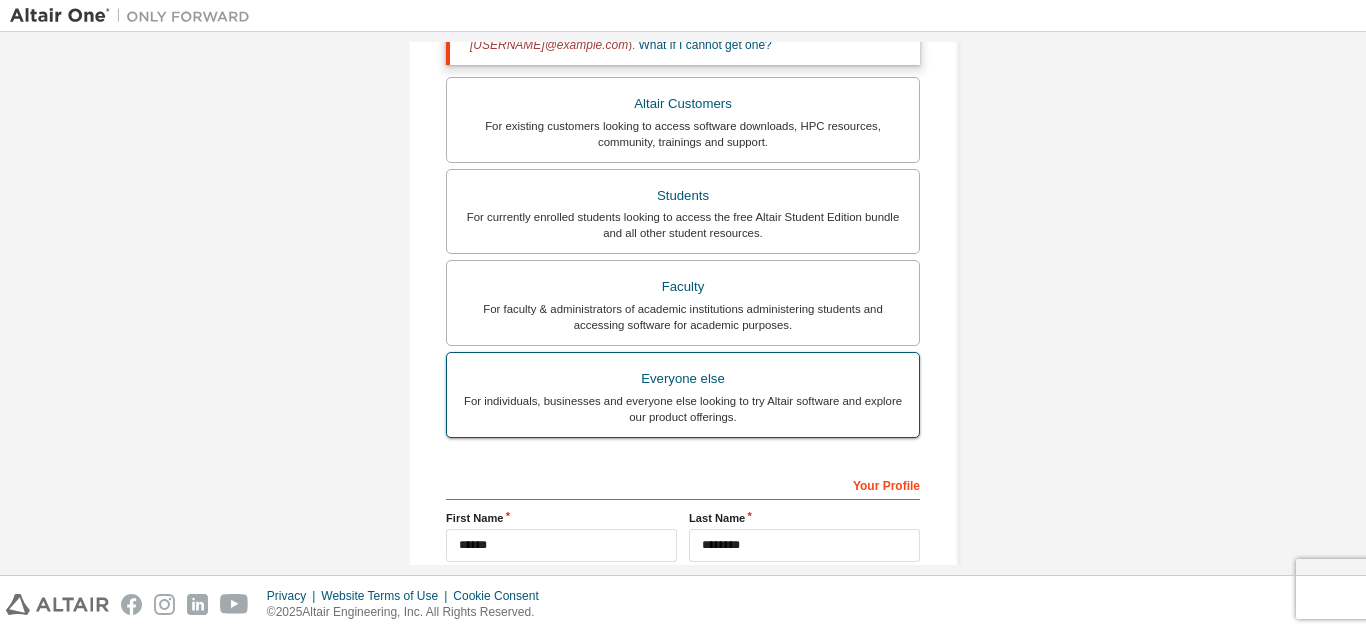 type on "*******" 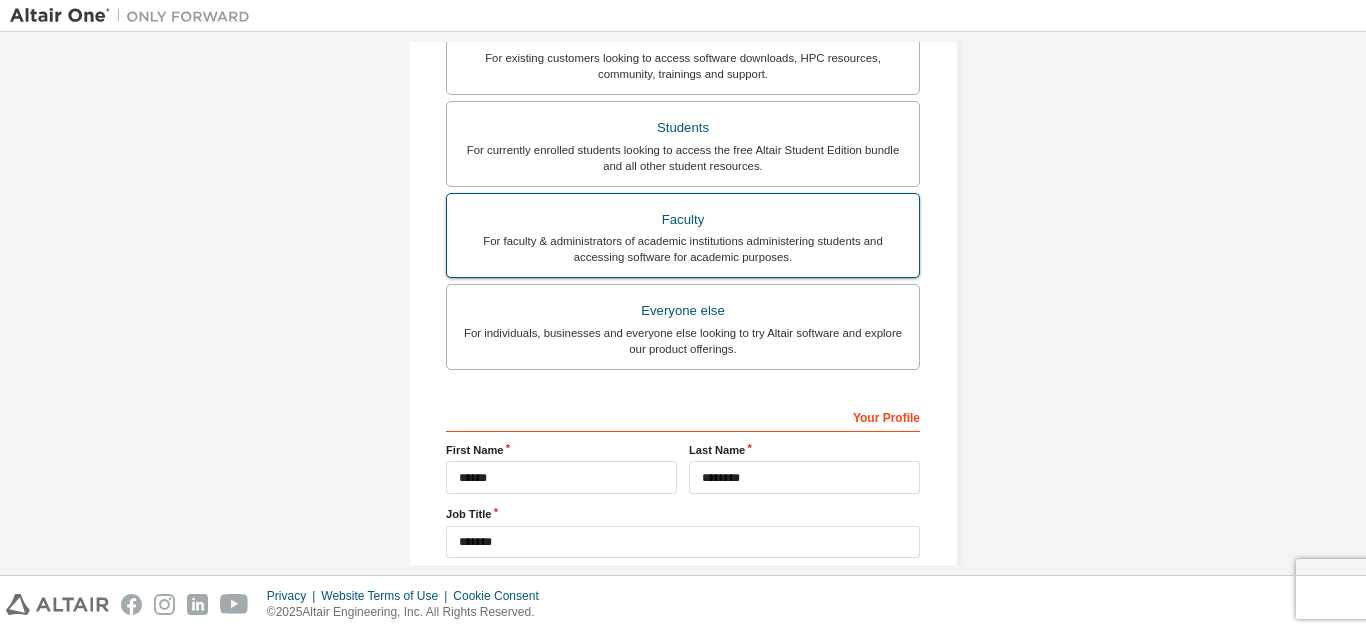 click on "Faculty For faculty & administrators of academic institutions administering students and accessing software for academic purposes." at bounding box center (683, 236) 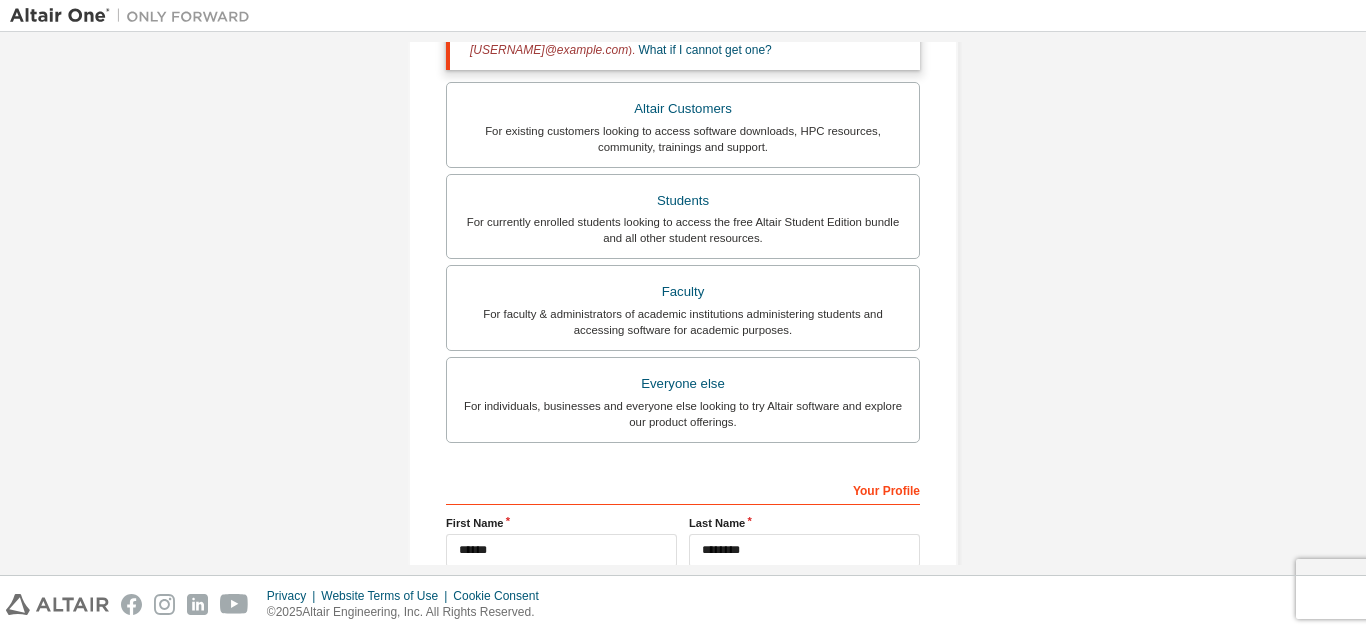 scroll, scrollTop: 605, scrollLeft: 0, axis: vertical 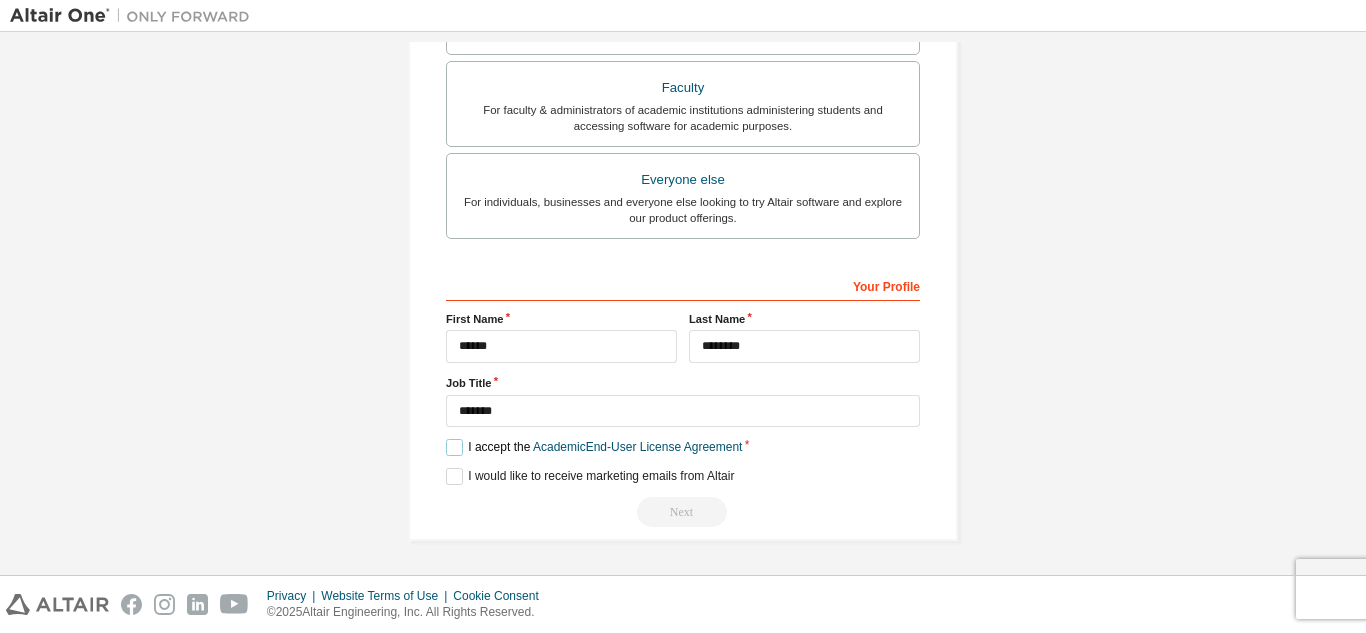 click on "I accept the   Academic   End-User License Agreement" at bounding box center [594, 447] 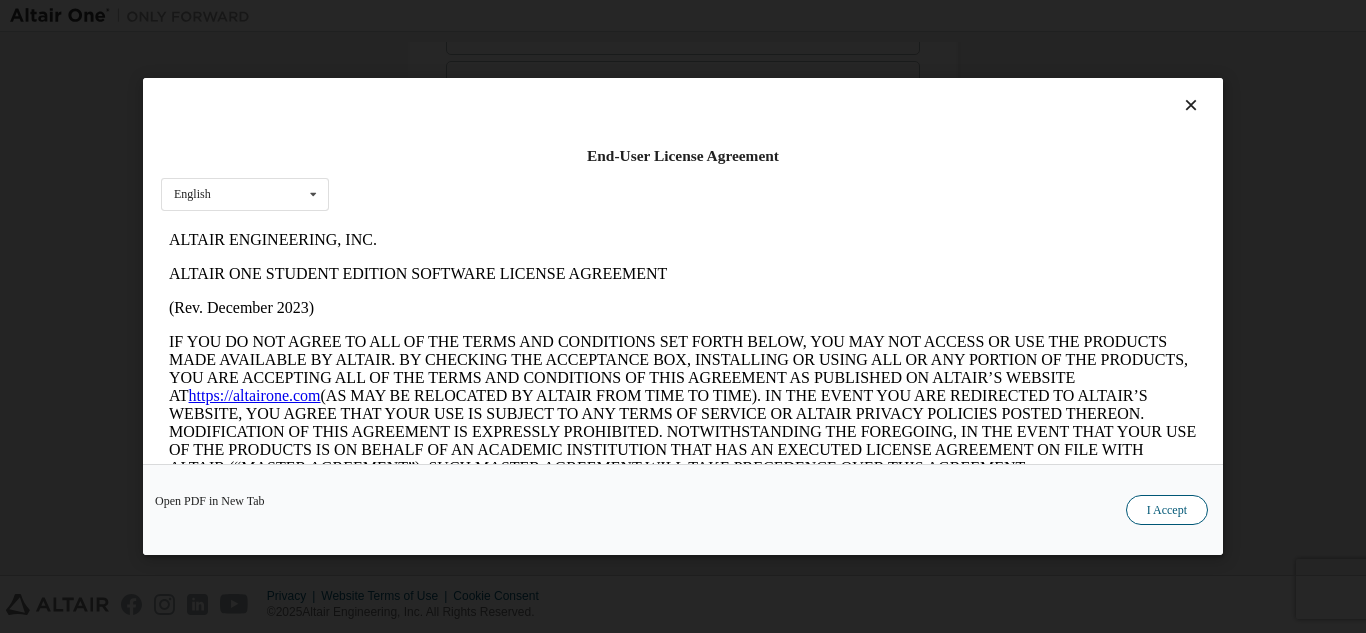scroll, scrollTop: 0, scrollLeft: 0, axis: both 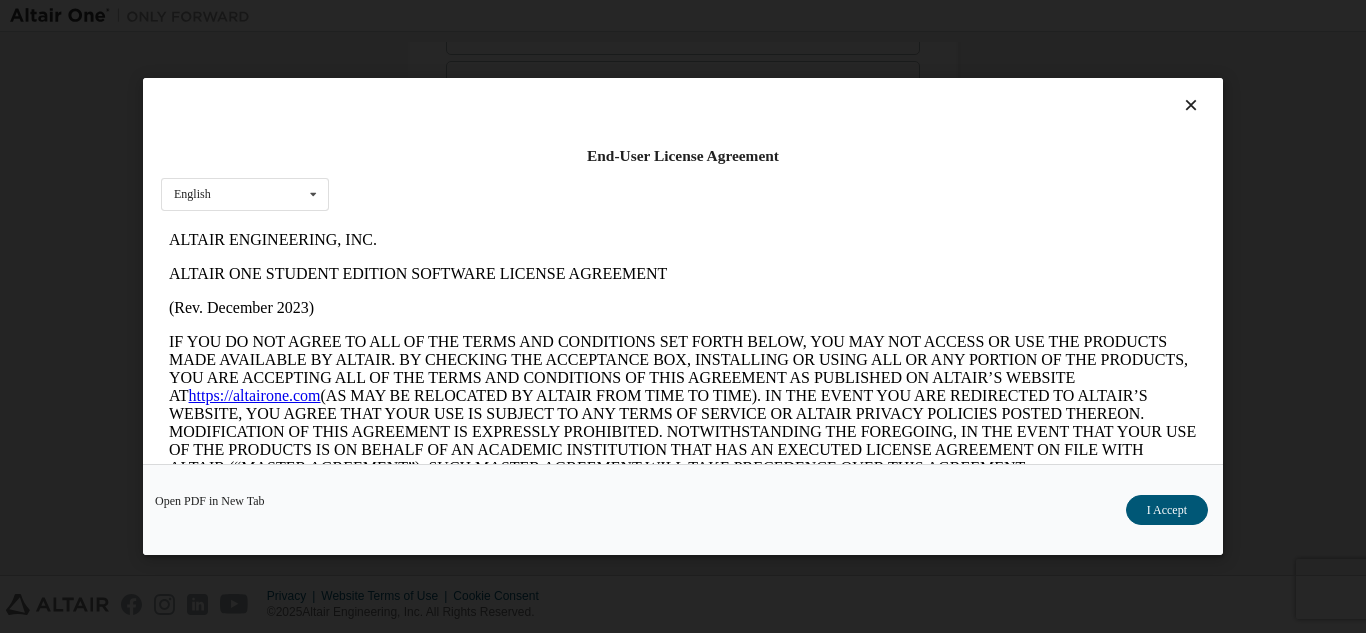 drag, startPoint x: 1153, startPoint y: 512, endPoint x: 1115, endPoint y: 516, distance: 38.209946 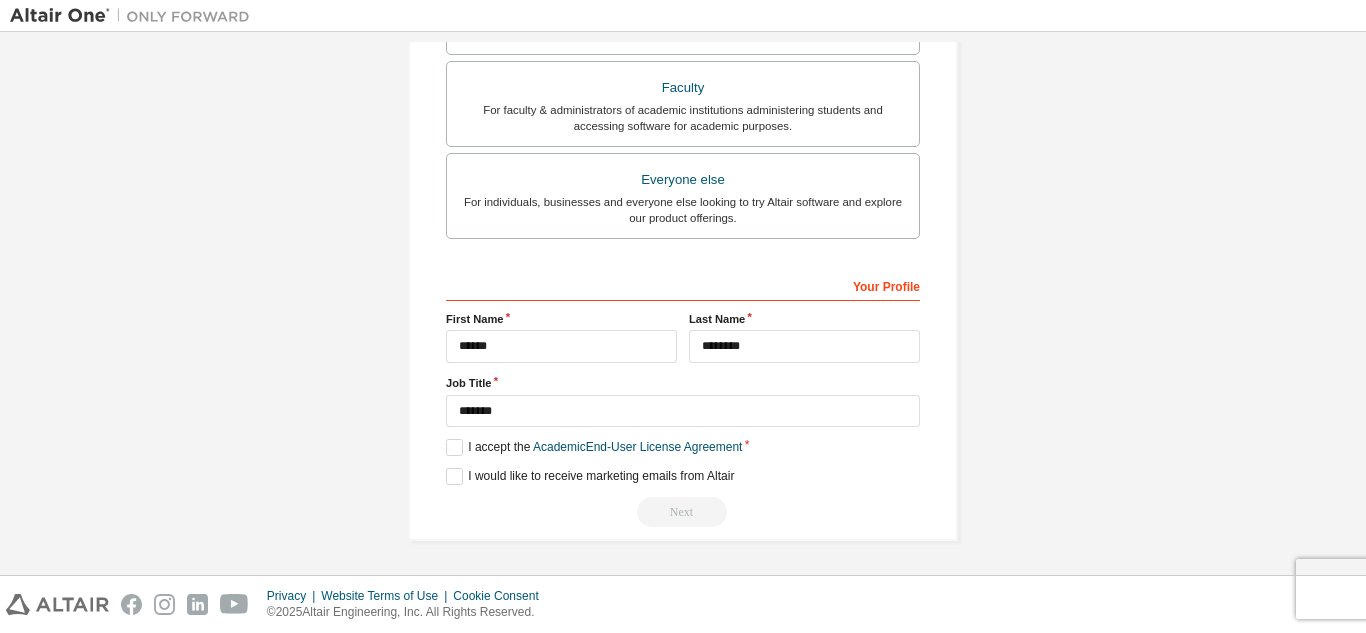 click on "Next" at bounding box center [683, 512] 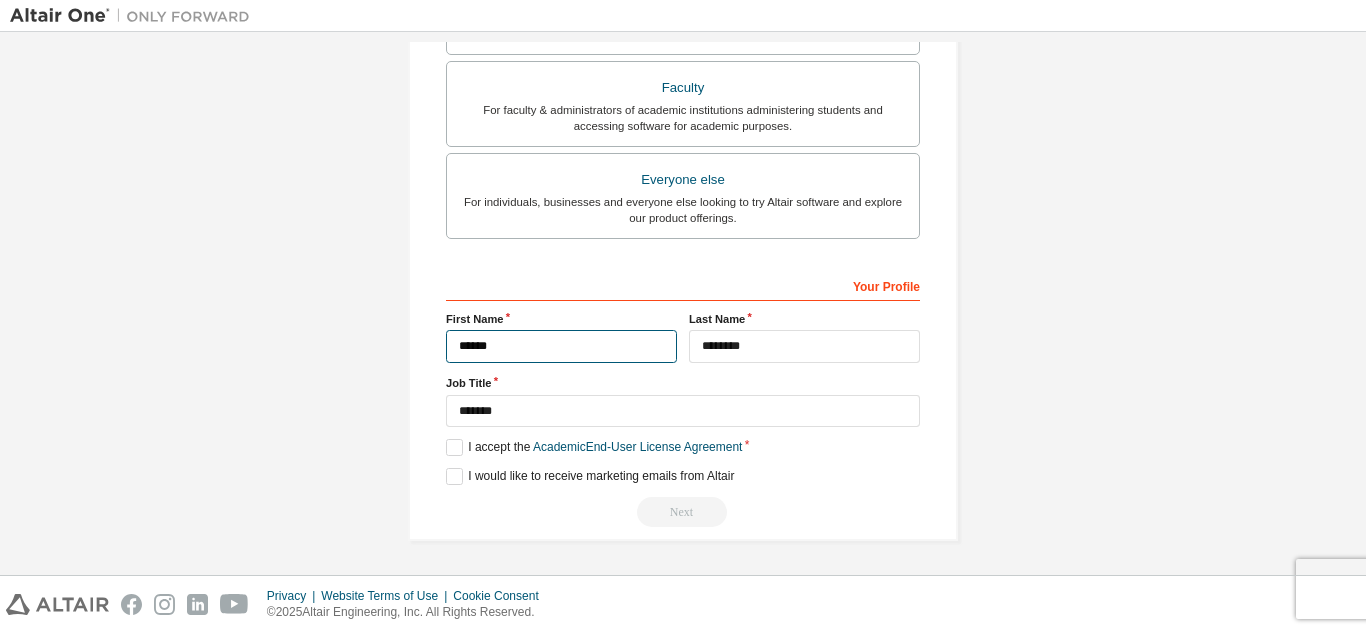 click on "*****" at bounding box center (561, 346) 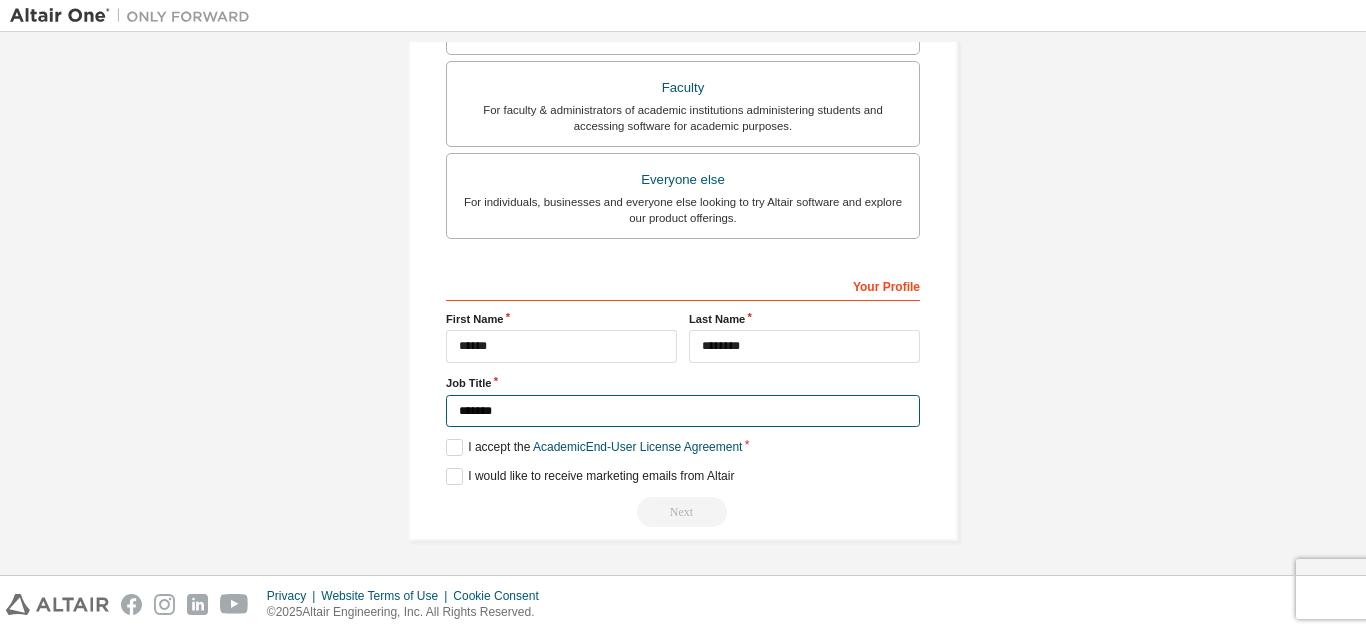 click on "*******" at bounding box center [683, 411] 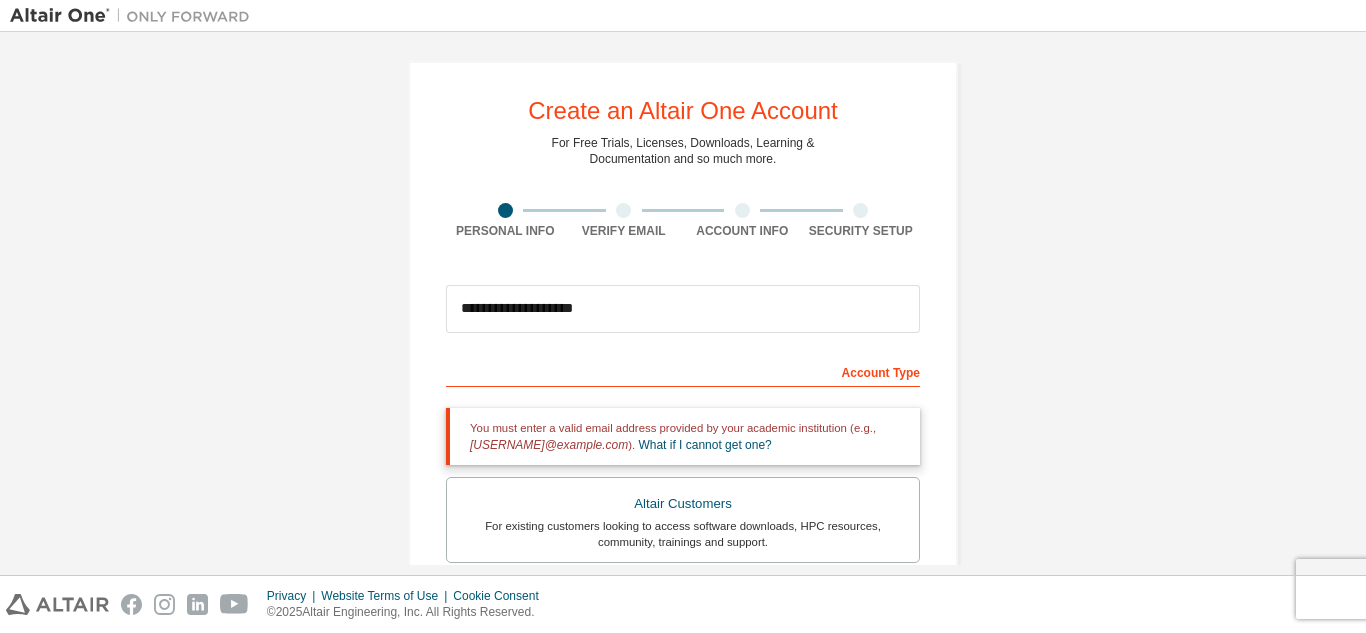 scroll, scrollTop: 0, scrollLeft: 0, axis: both 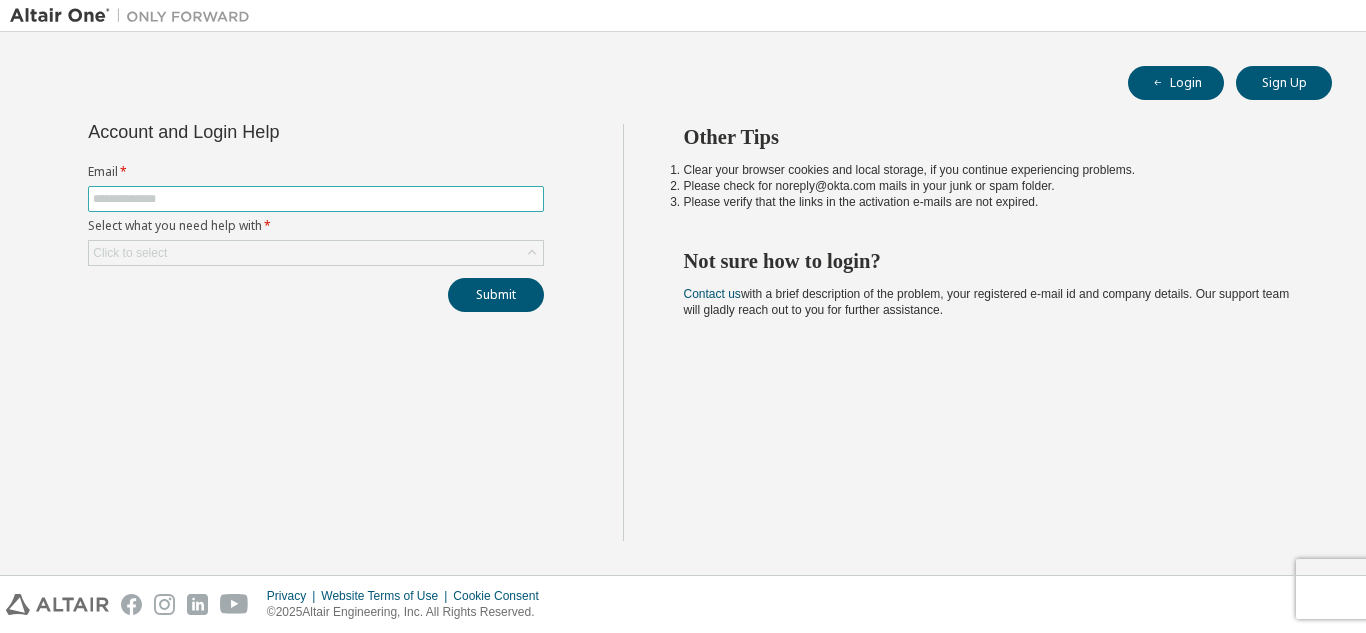click at bounding box center [316, 199] 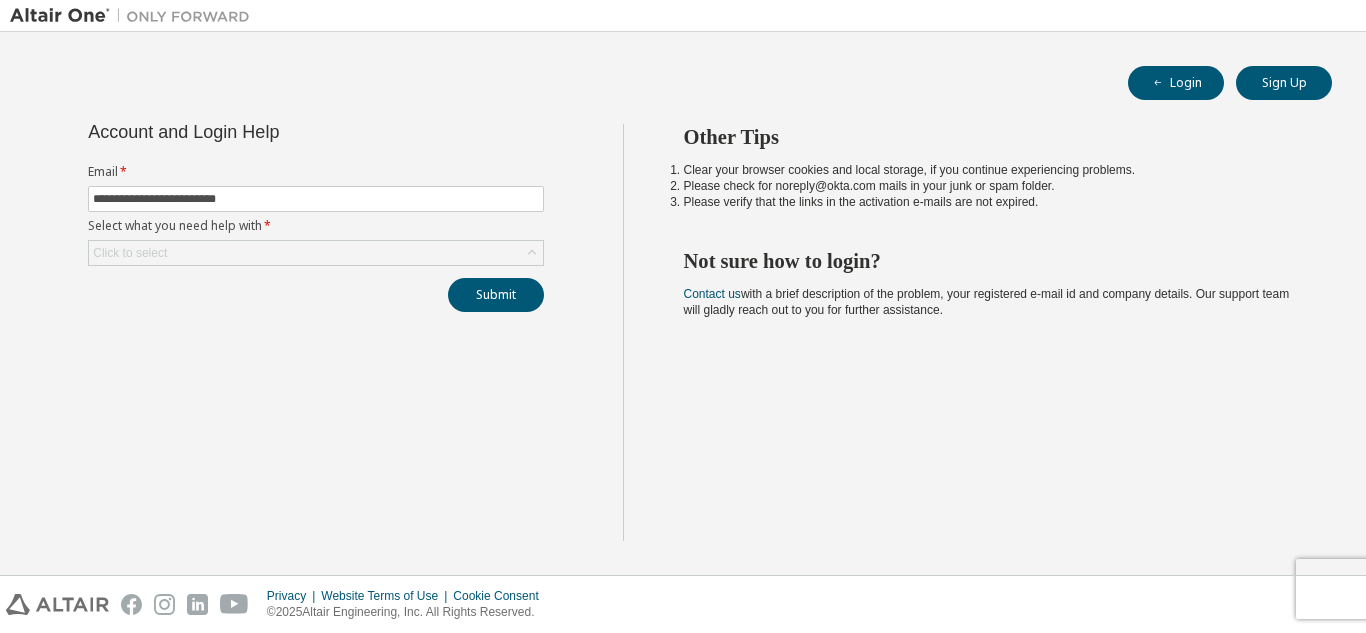 click on "**********" at bounding box center [316, 215] 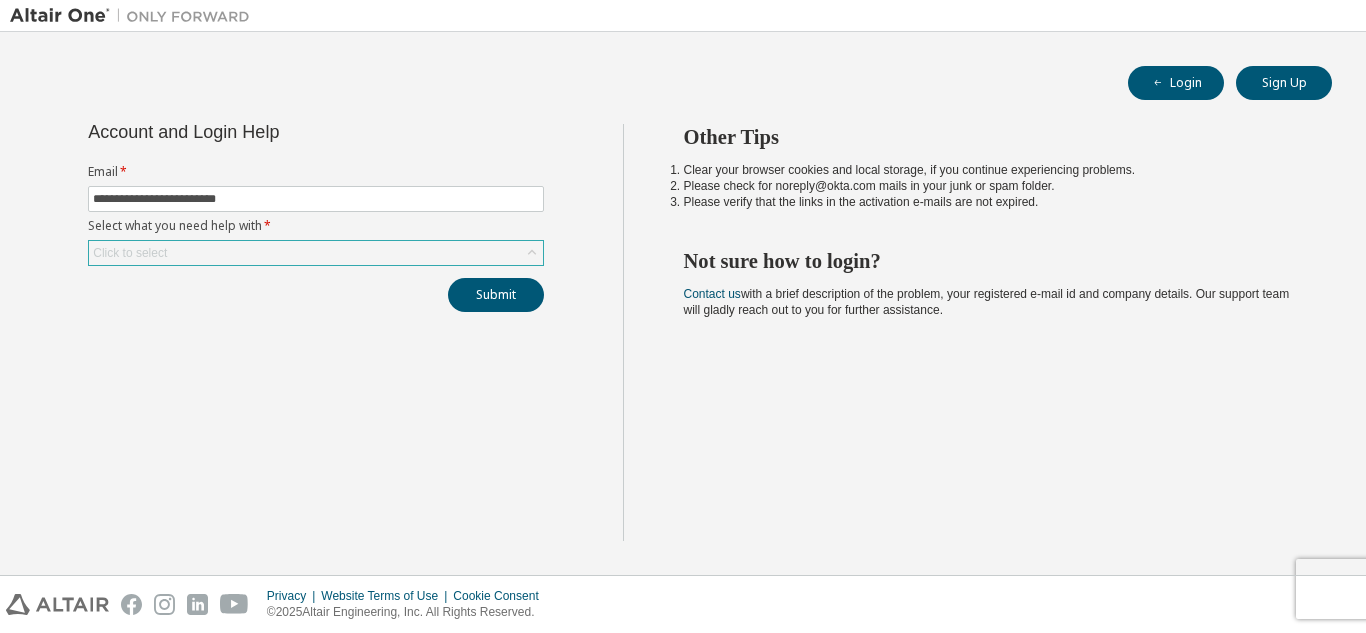 click on "Click to select" at bounding box center (316, 253) 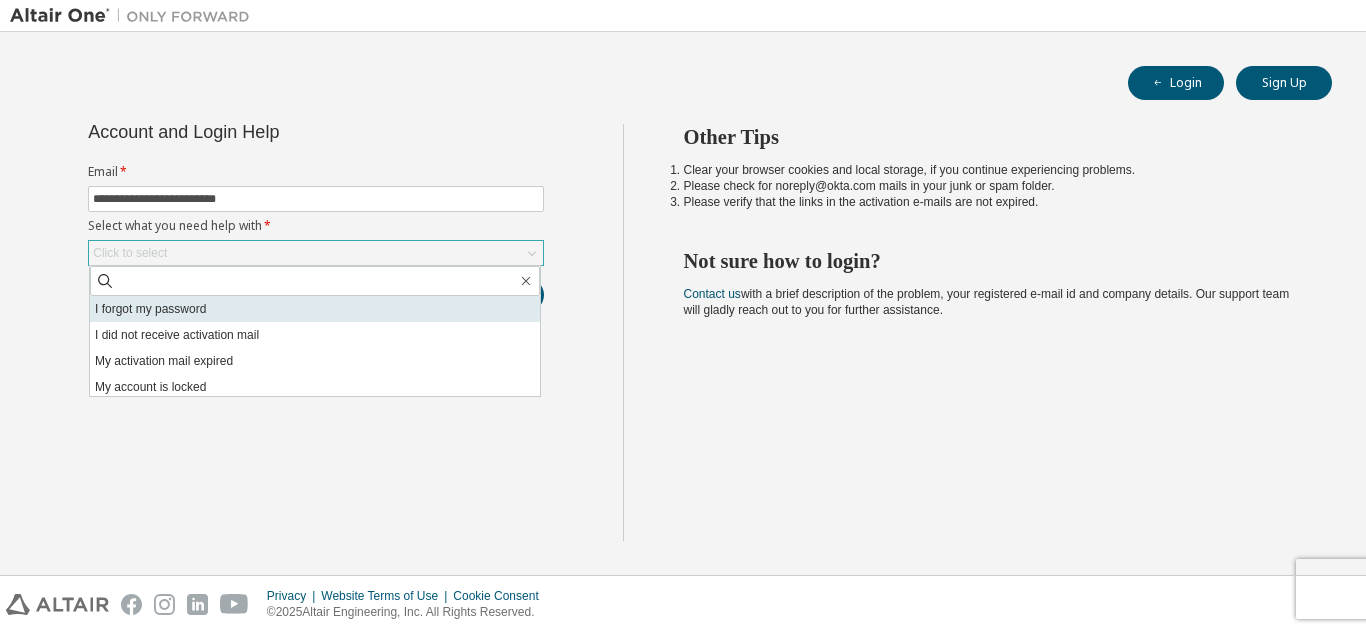click on "I forgot my password" at bounding box center (315, 309) 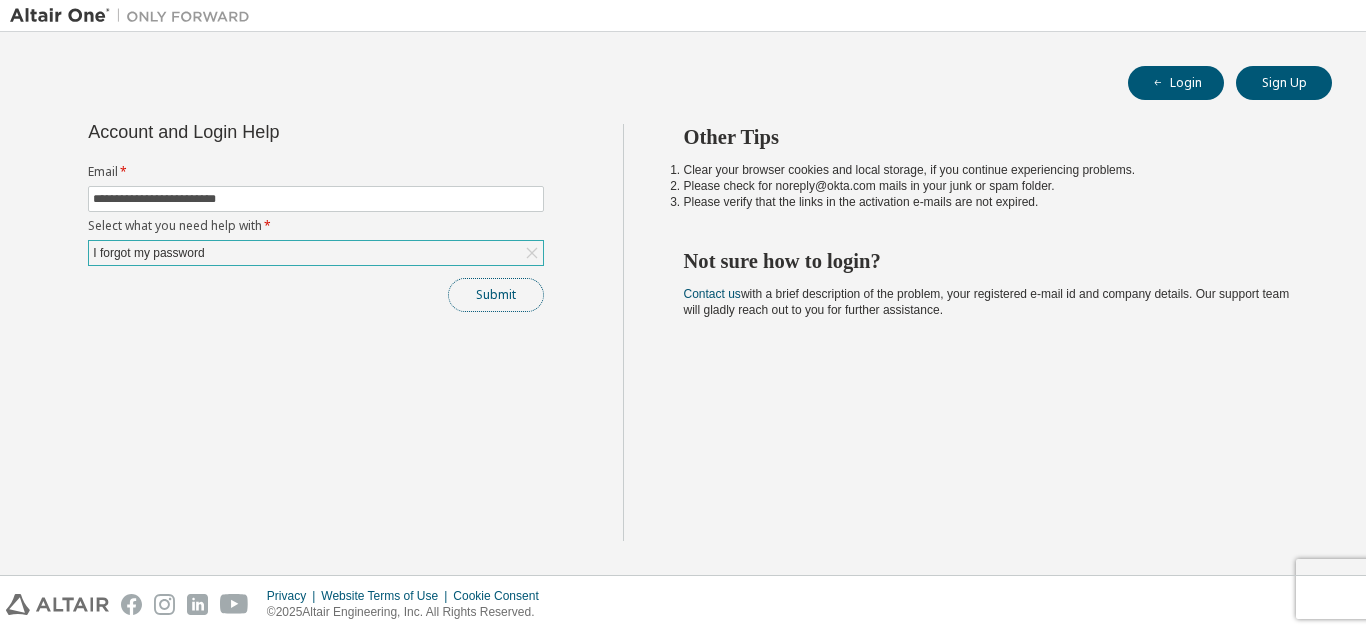 click on "Submit" at bounding box center (496, 295) 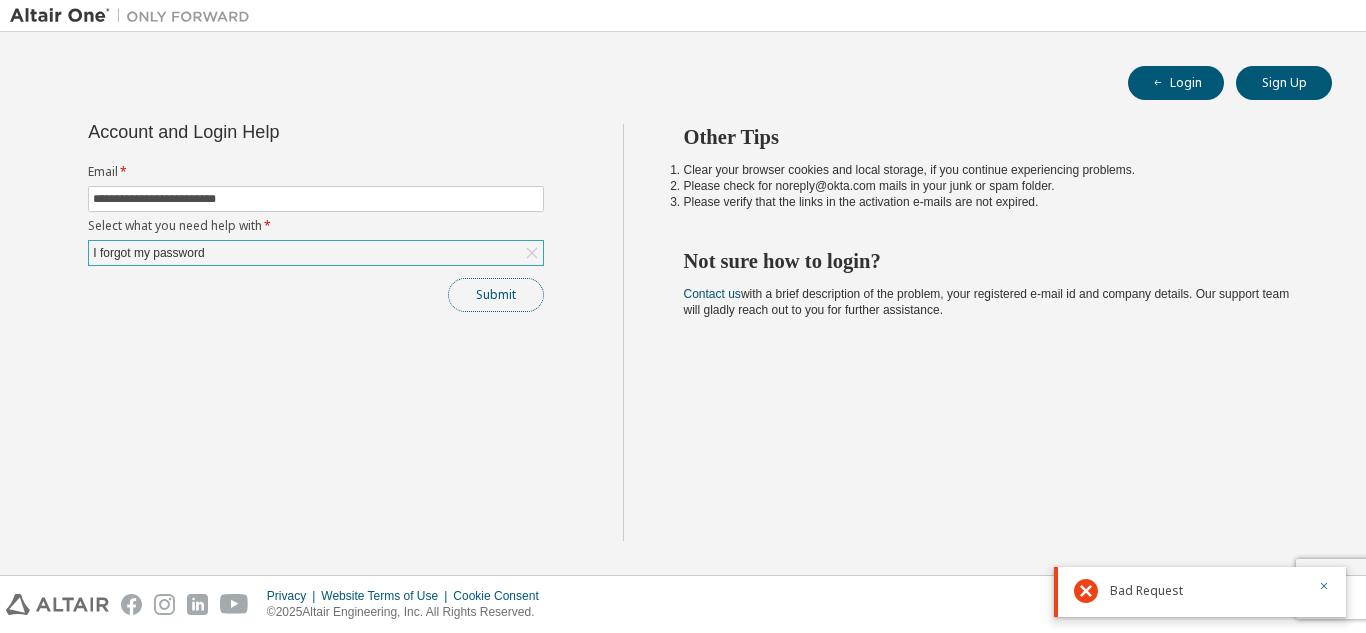 click on "Submit" at bounding box center (496, 295) 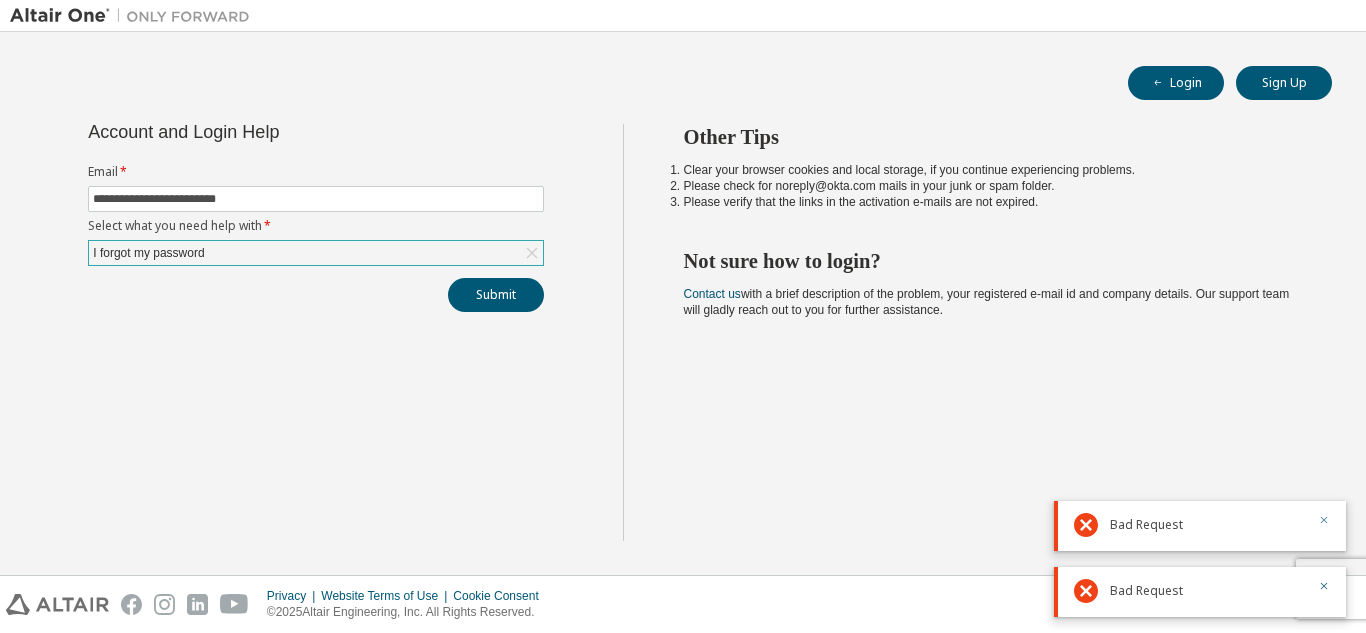 click at bounding box center [1324, 522] 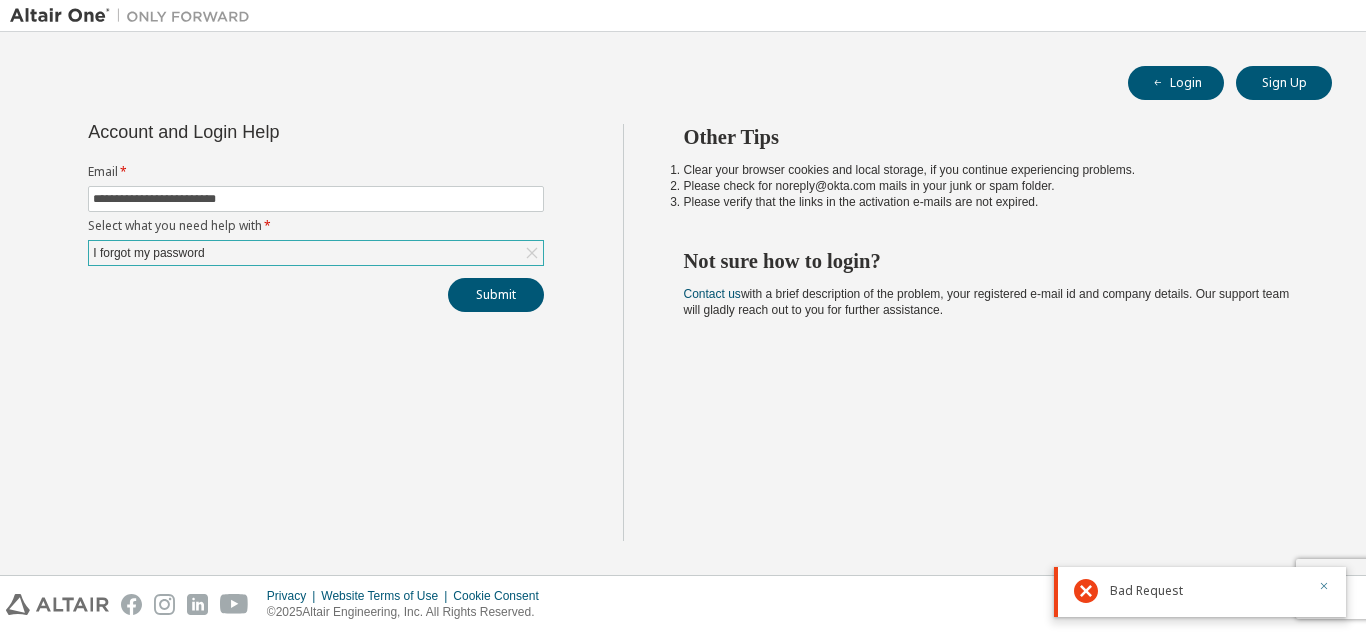 click 